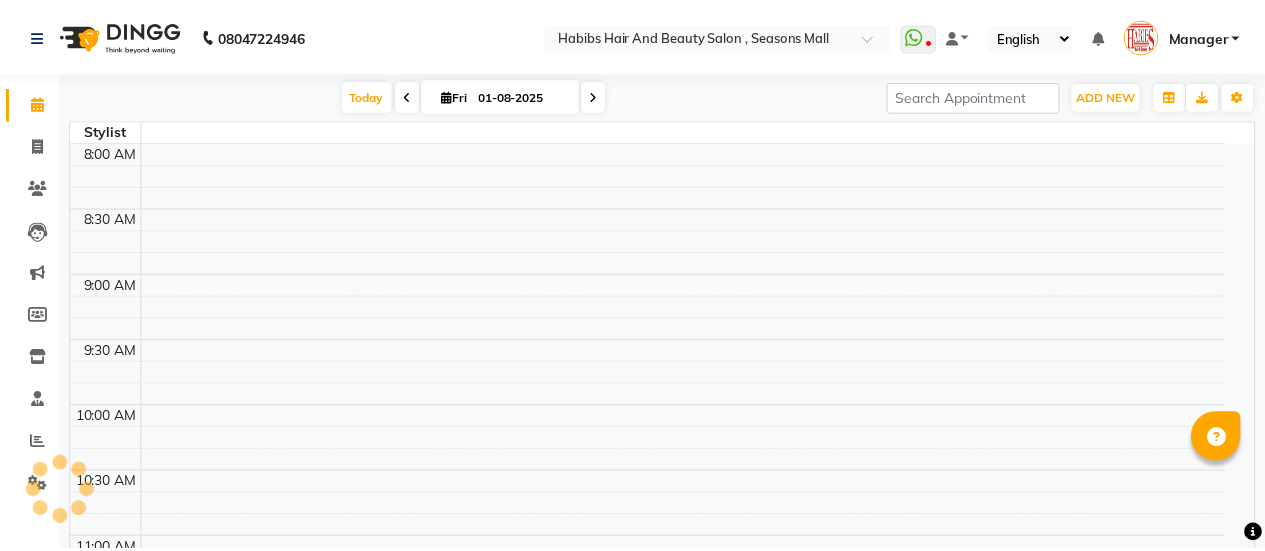 scroll, scrollTop: 0, scrollLeft: 0, axis: both 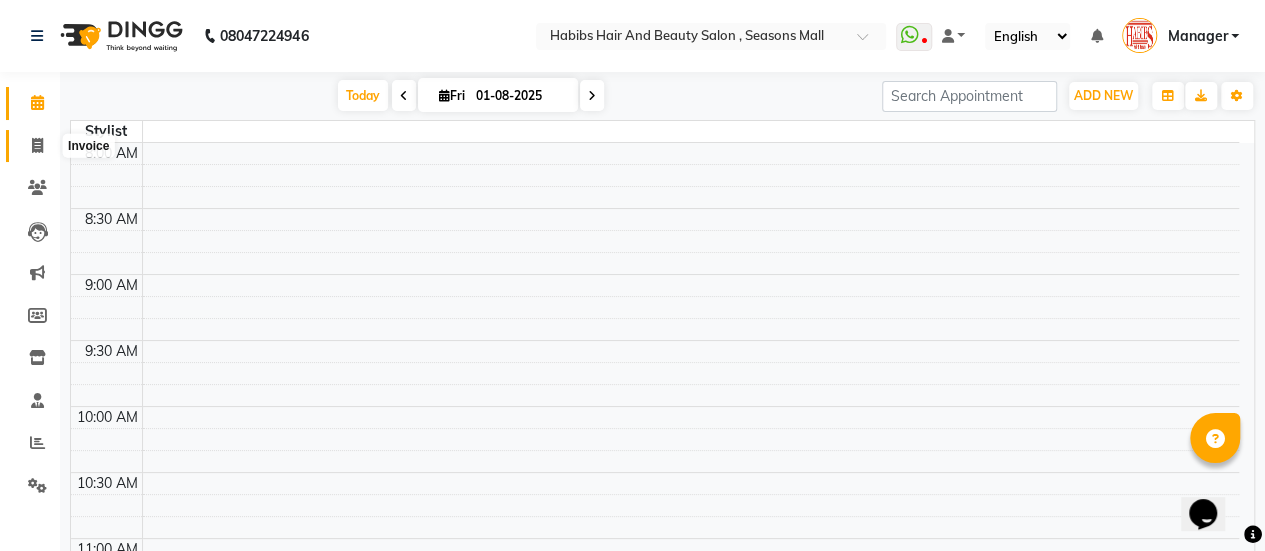click 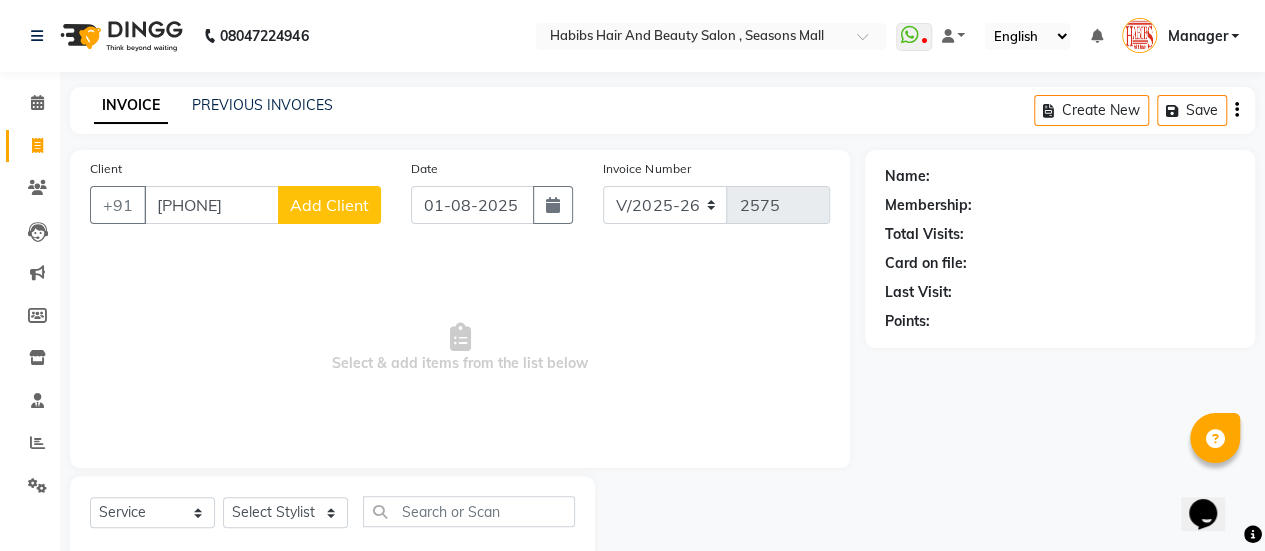 type on "[PHONE]" 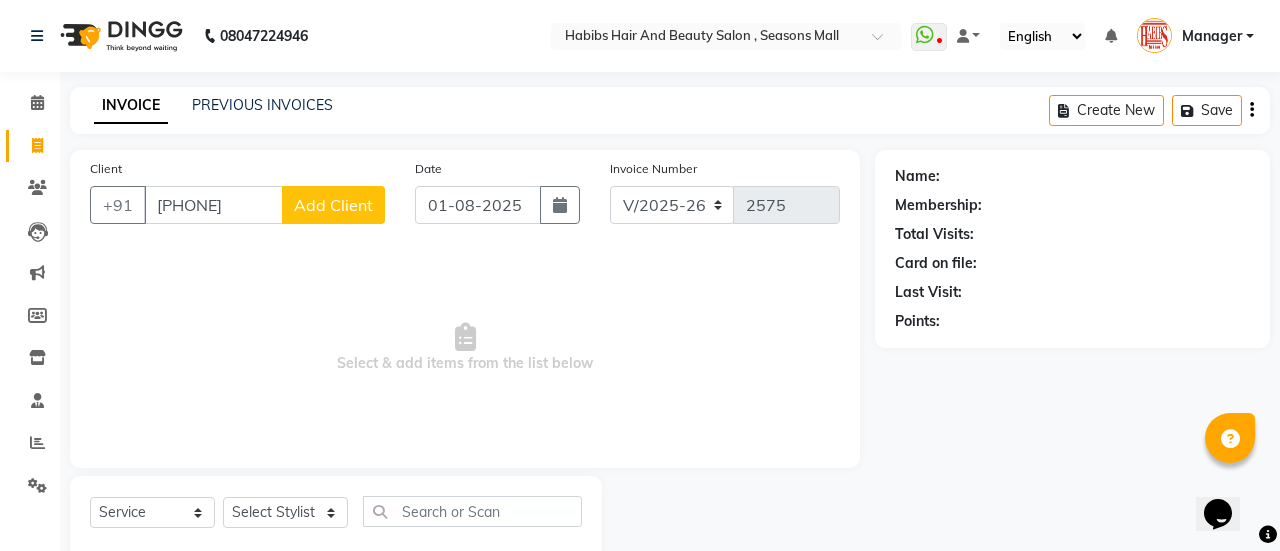 select on "22" 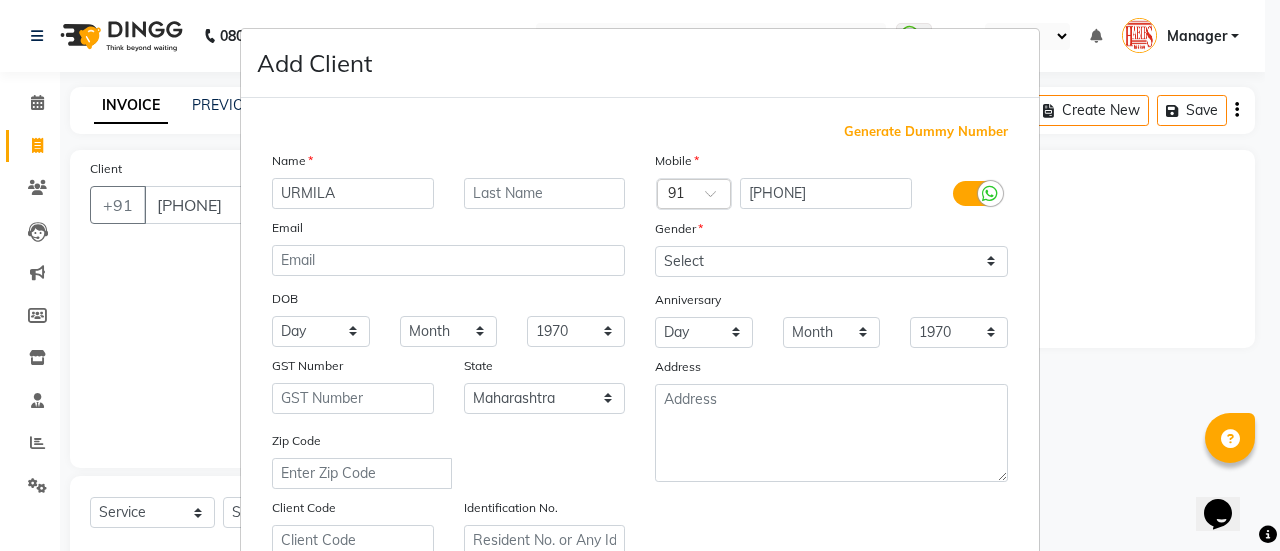 type on "URMILA" 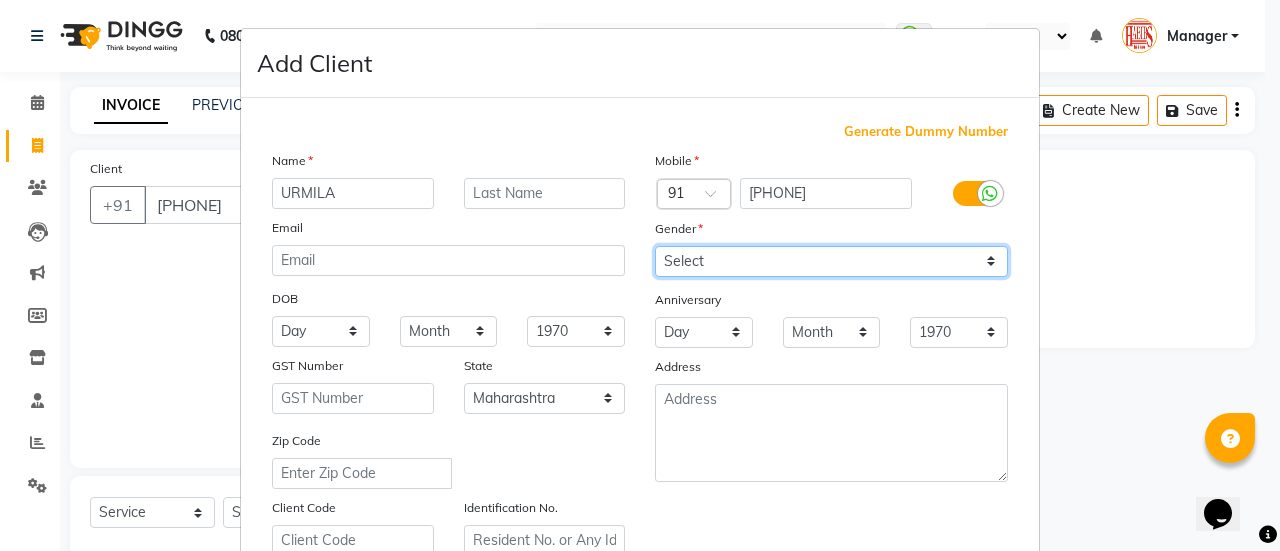 click on "Select Male Female Other Prefer Not To Say" at bounding box center (831, 261) 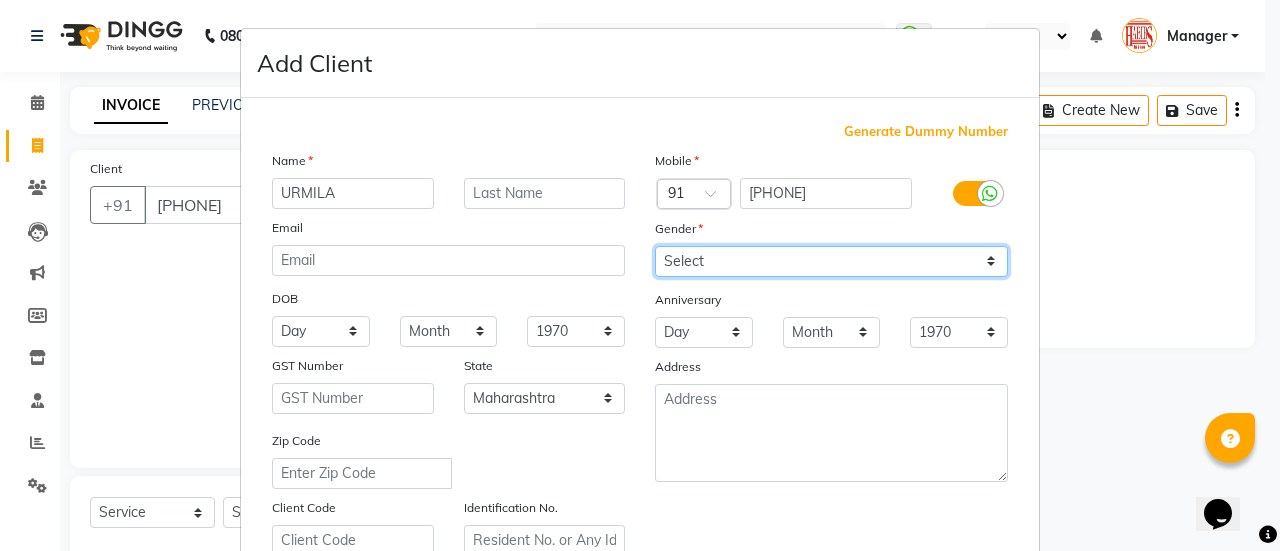select on "female" 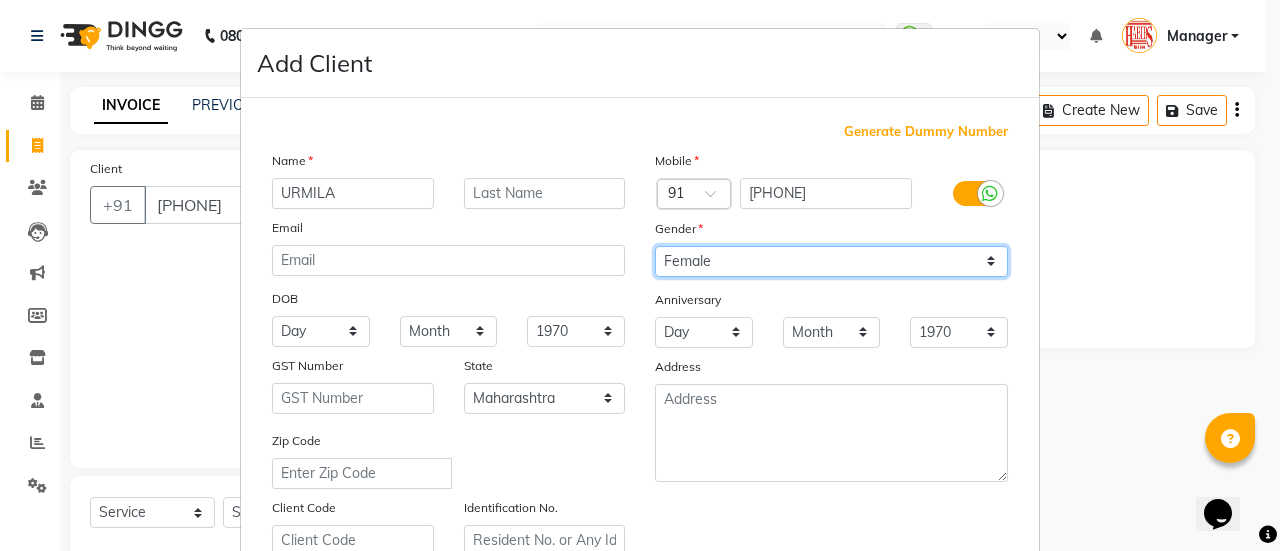 click on "Select Male Female Other Prefer Not To Say" at bounding box center [831, 261] 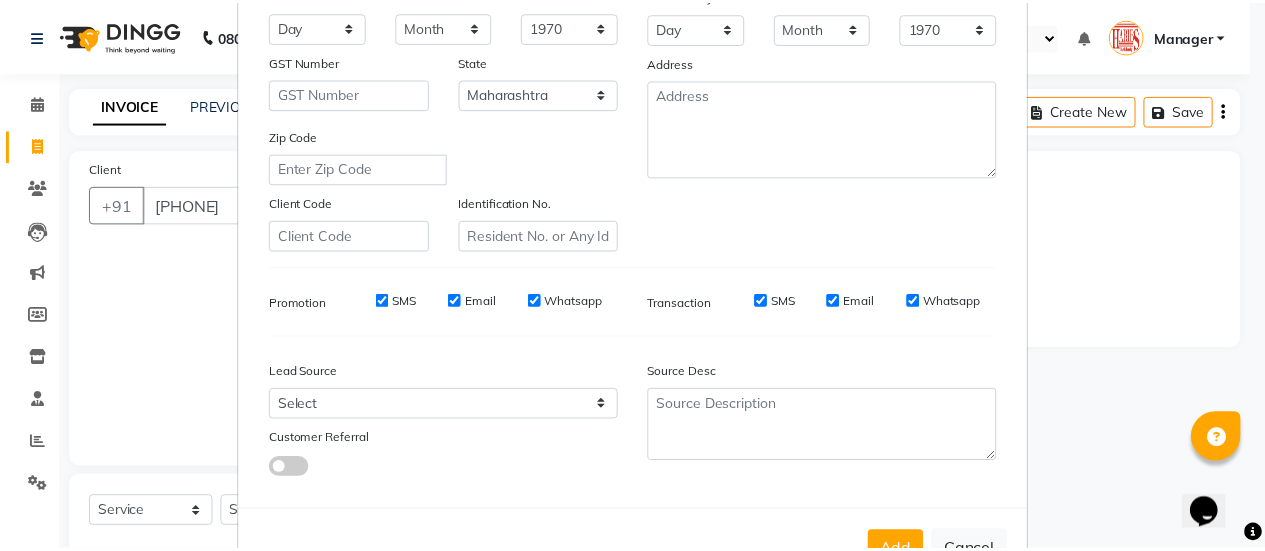 scroll, scrollTop: 368, scrollLeft: 0, axis: vertical 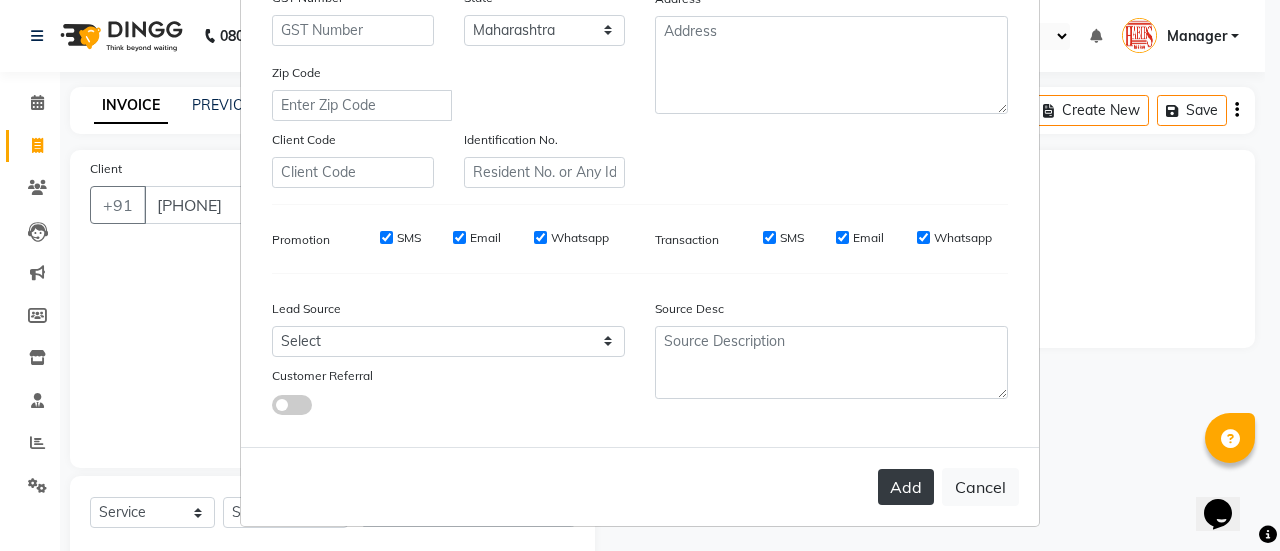 click on "Add" at bounding box center [906, 487] 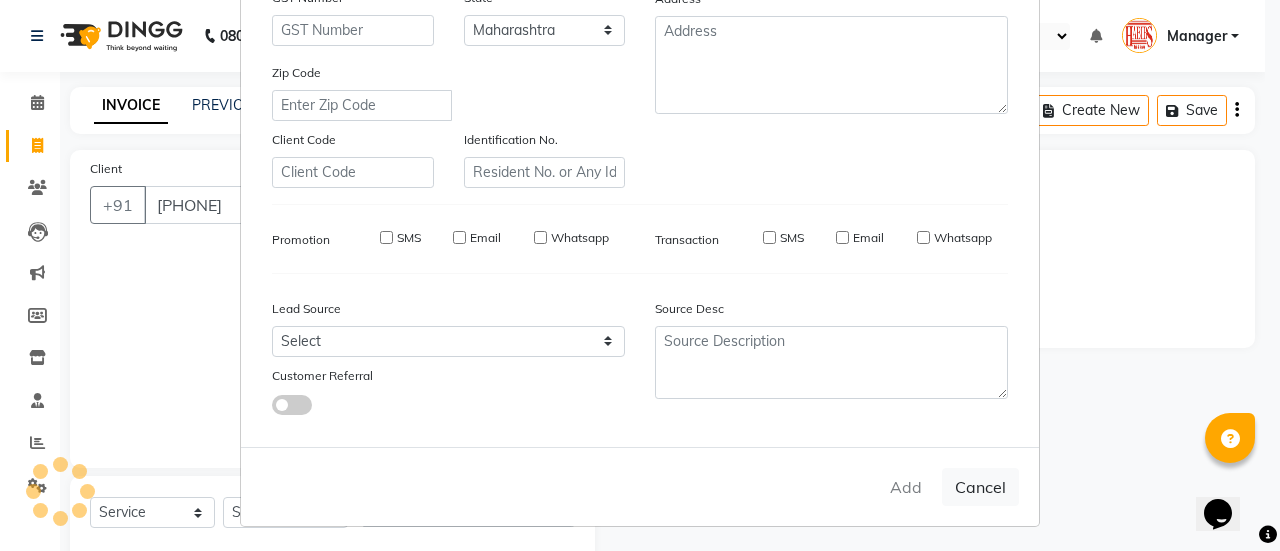 type on "87******64" 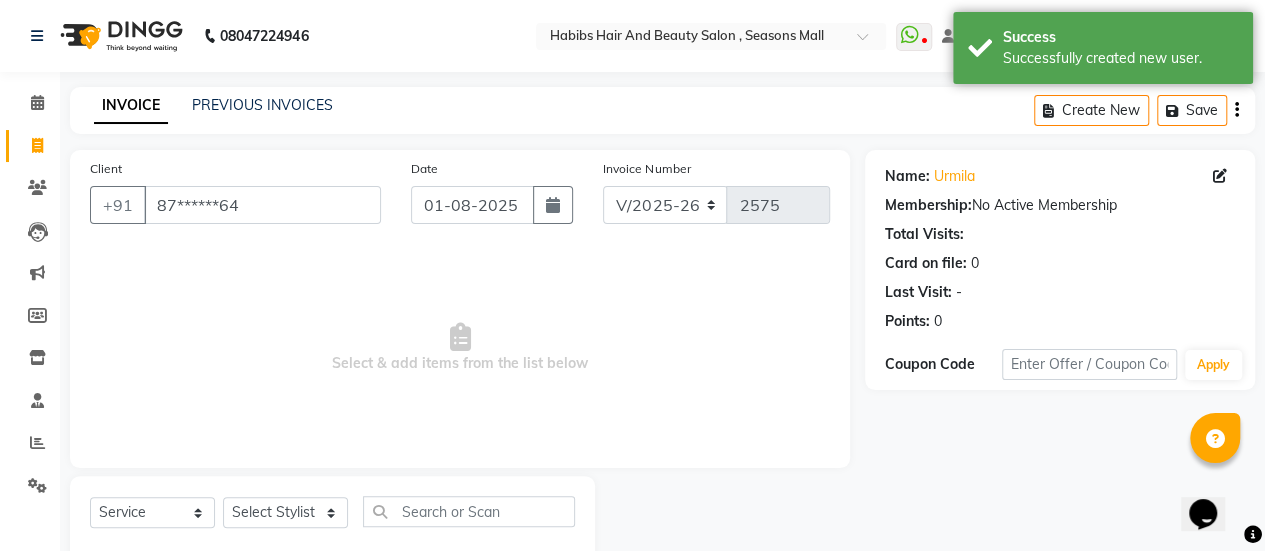 scroll, scrollTop: 49, scrollLeft: 0, axis: vertical 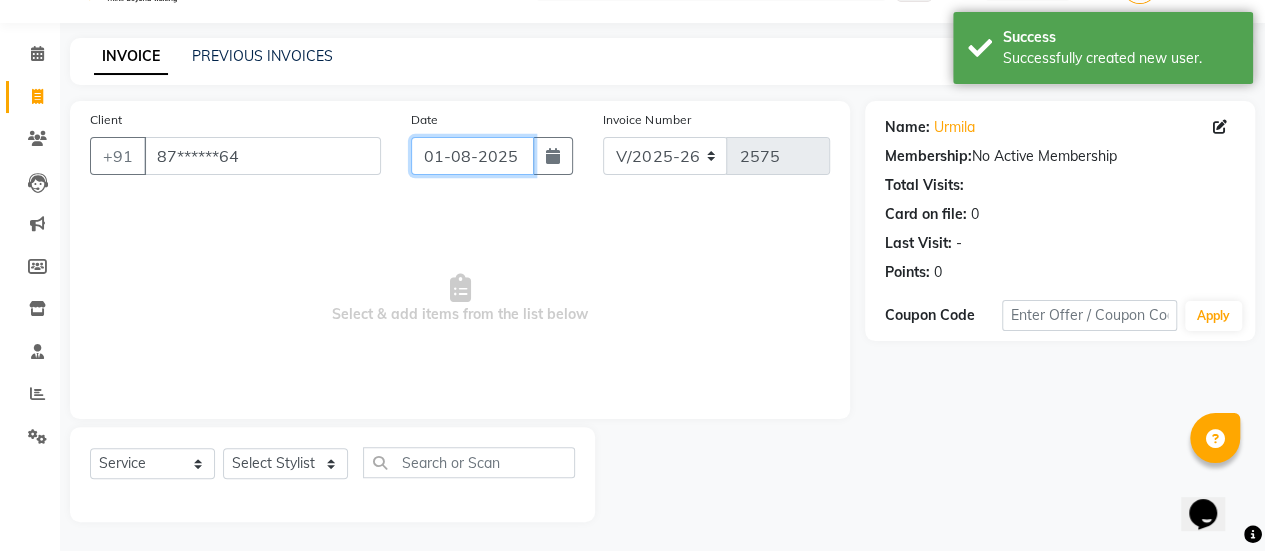 click on "01-08-2025" 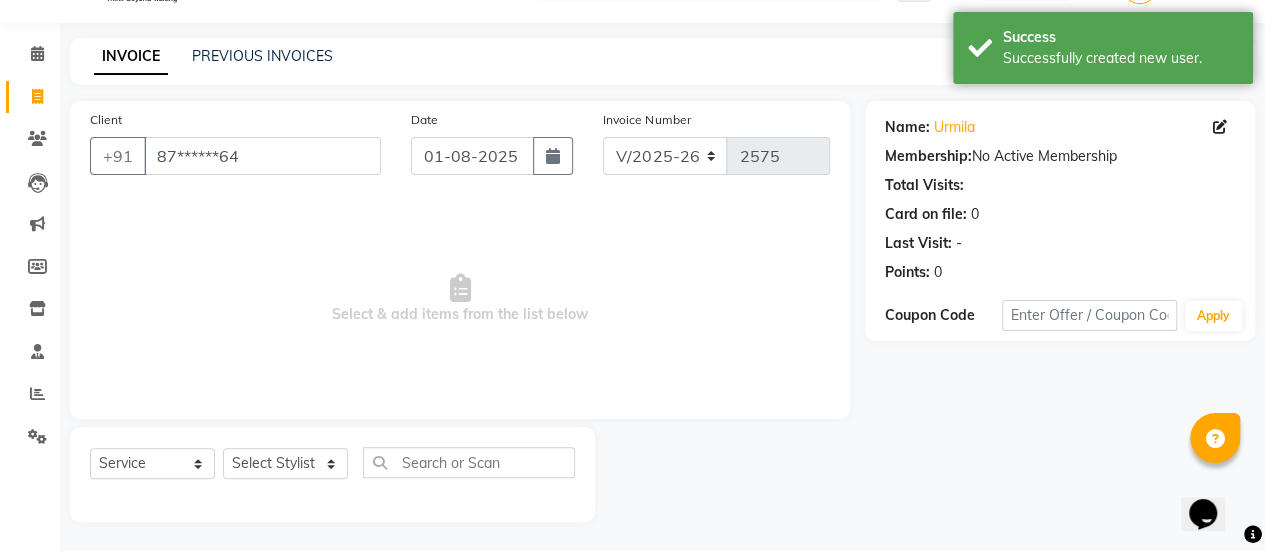 select on "8" 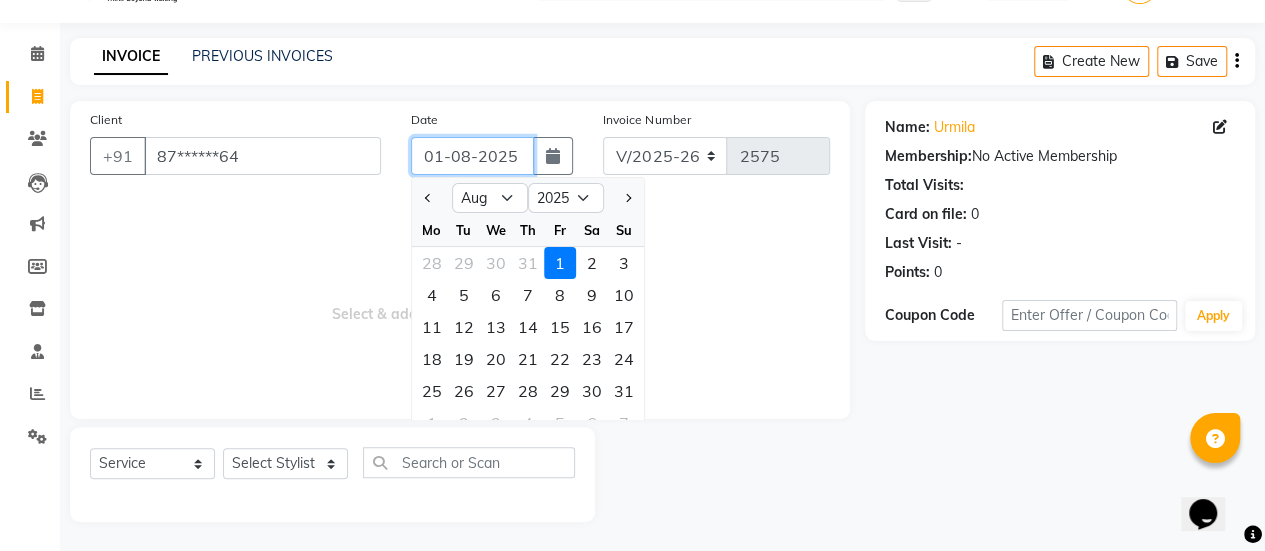 click on "01-08-2025" 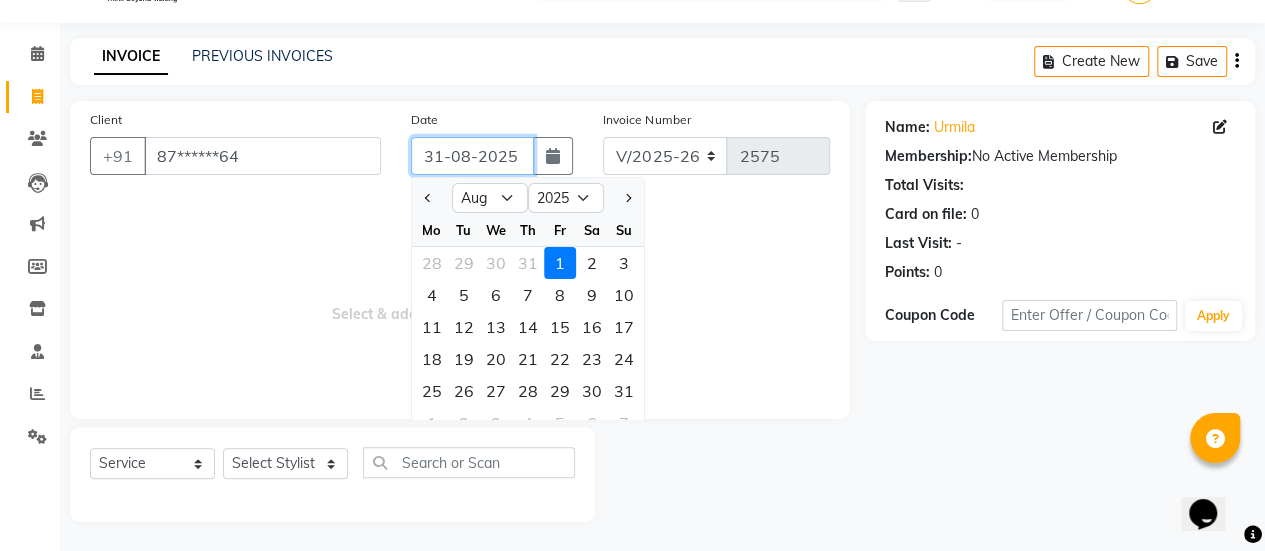 click on "31-08-2025" 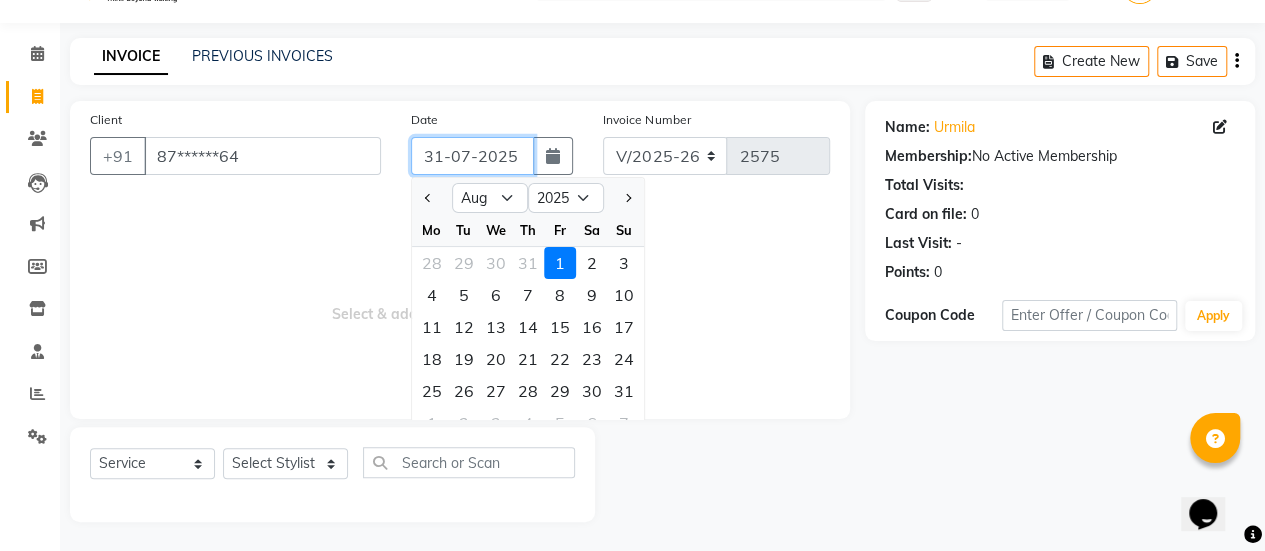 type on "31-07-2025" 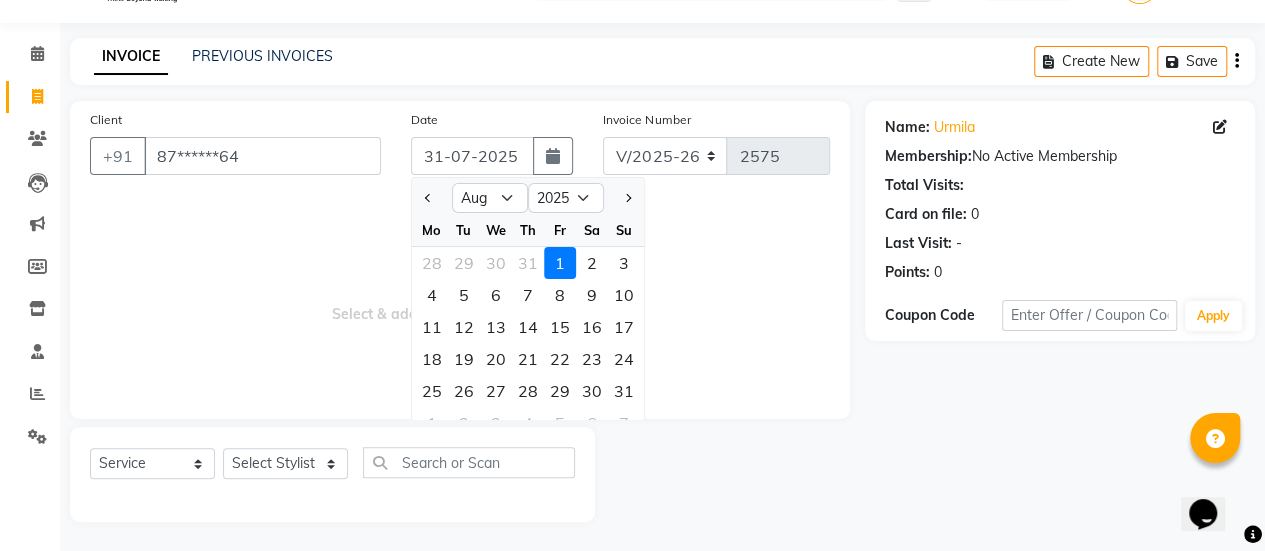 click on "Select & add items from the list below" at bounding box center [460, 299] 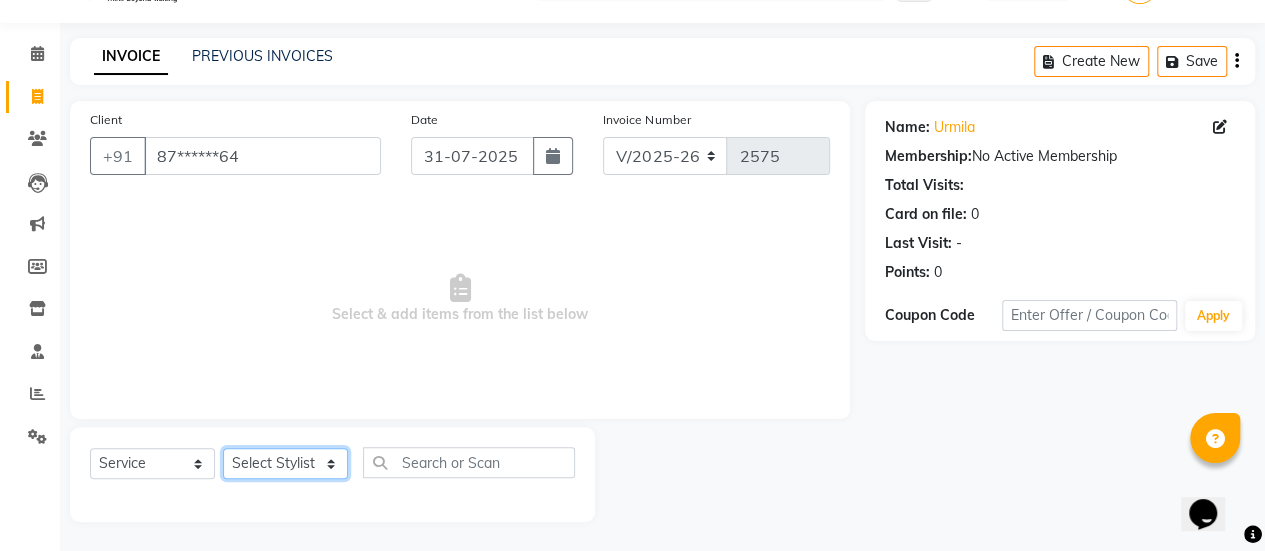 click on "Select Stylist [FIRST] [FIRST] [FIRST] [FIRST] [FIRST] [FIRST] [FIRST] [FIRST] [FIRST] [FIRST] [FIRST] [FIRST] [FIRST] [FIRST] [FIRST] [FIRST] [FIRST] [FIRST] [FIRST] [FIRST] [FIRST] [FIRST] [FIRST]" 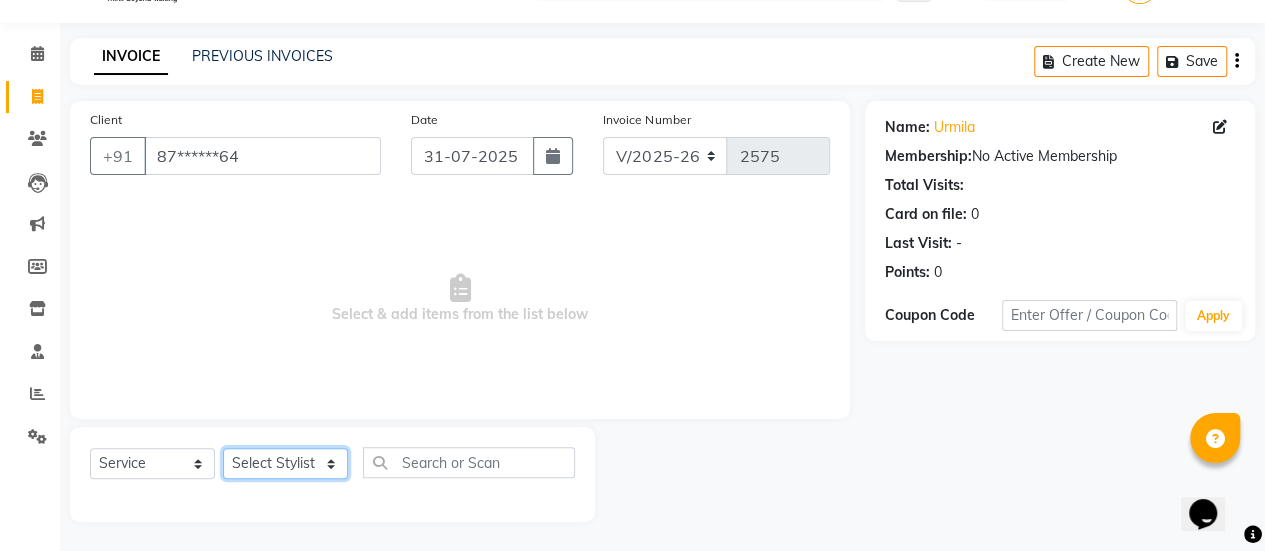 select on "38601" 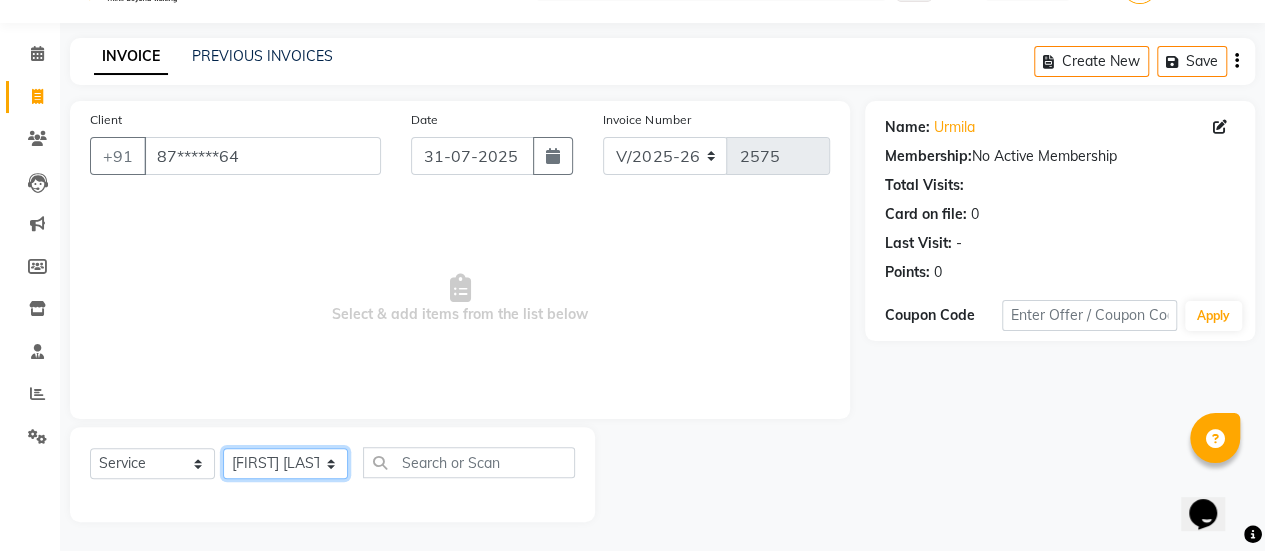click on "Select Stylist [FIRST] [FIRST] [FIRST] [FIRST] [FIRST] [FIRST] [FIRST] [FIRST] [FIRST] [FIRST] [FIRST] [FIRST] [FIRST] [FIRST] [FIRST] [FIRST] [FIRST] [FIRST] [FIRST] [FIRST] [FIRST] [FIRST] [FIRST]" 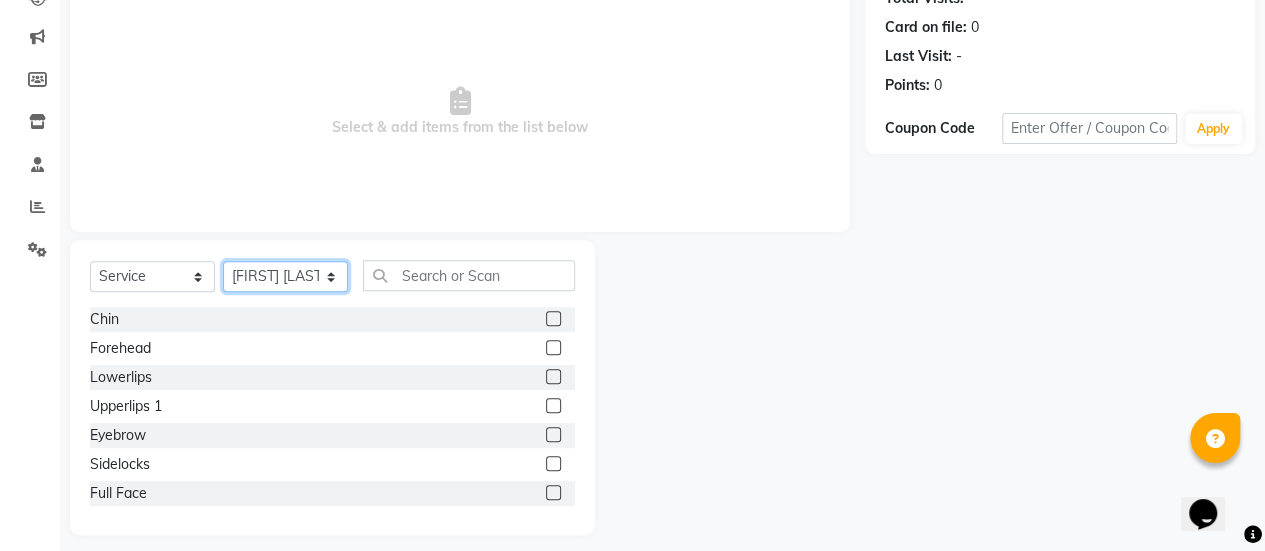 scroll, scrollTop: 237, scrollLeft: 0, axis: vertical 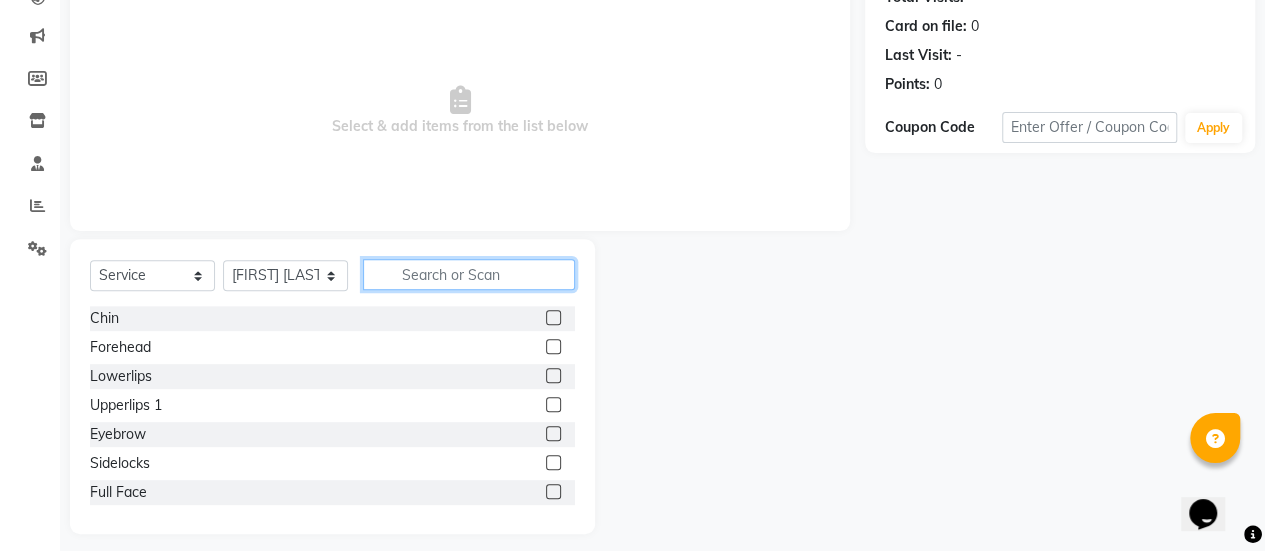 click 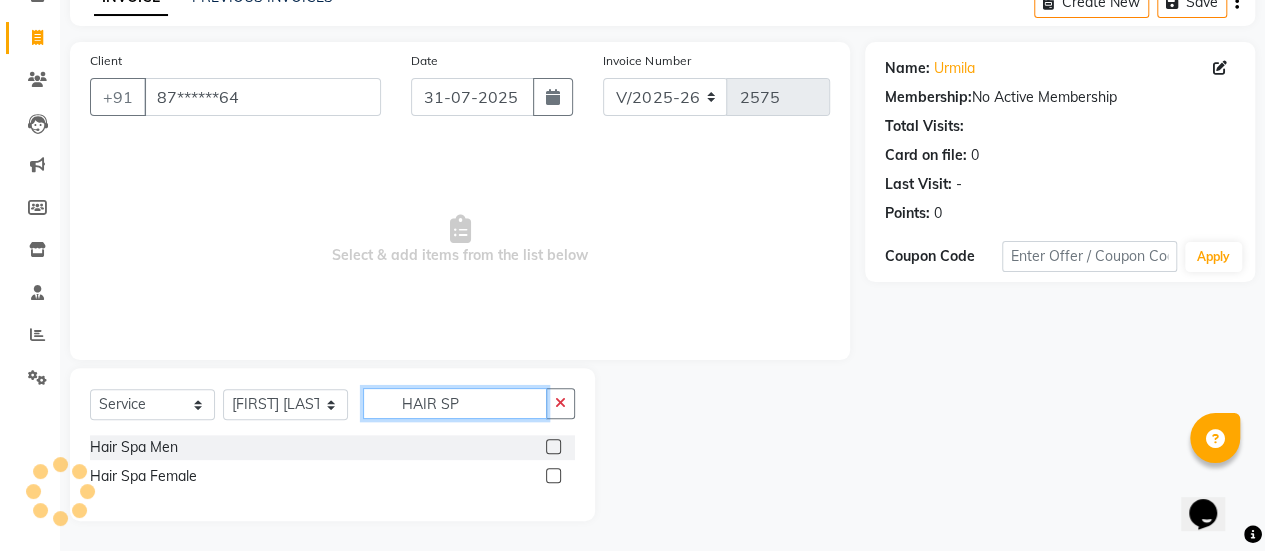 scroll, scrollTop: 107, scrollLeft: 0, axis: vertical 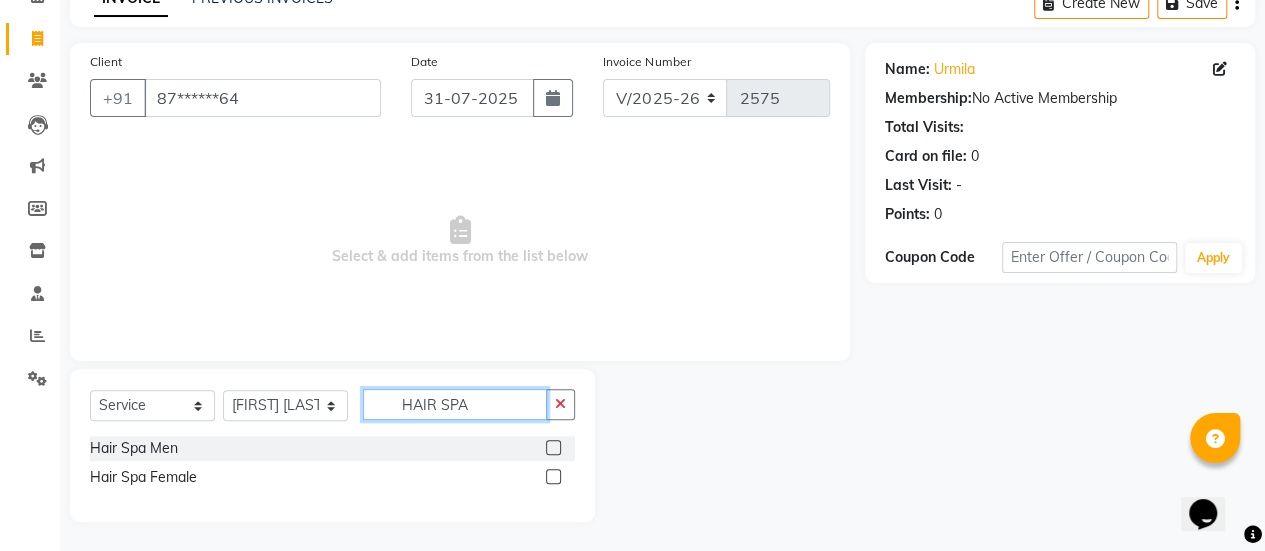 type on "HAIR SPA" 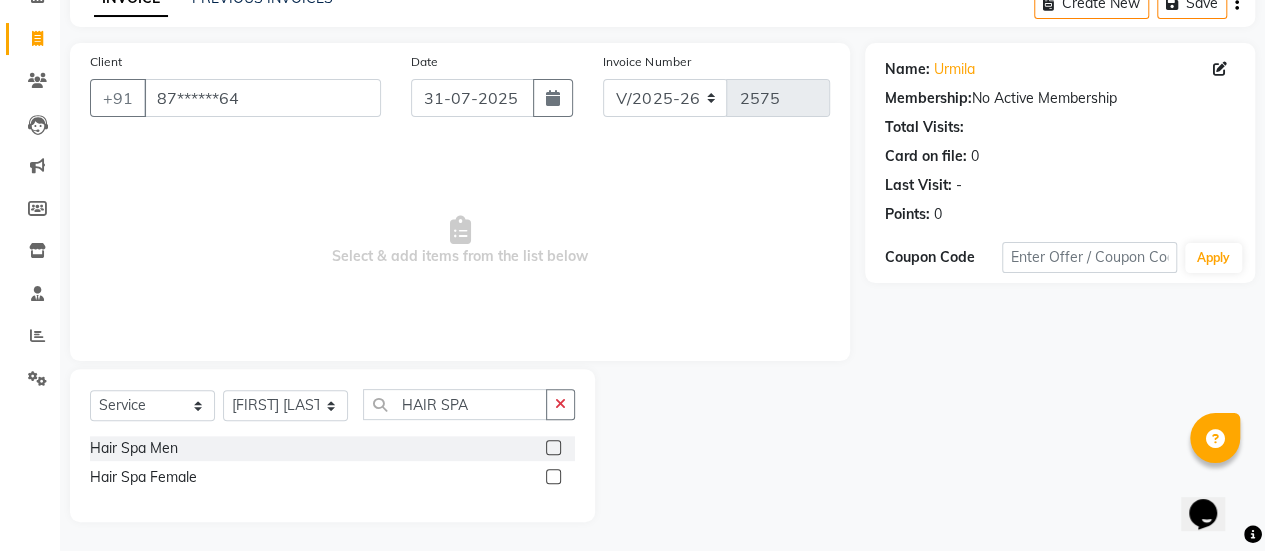 click 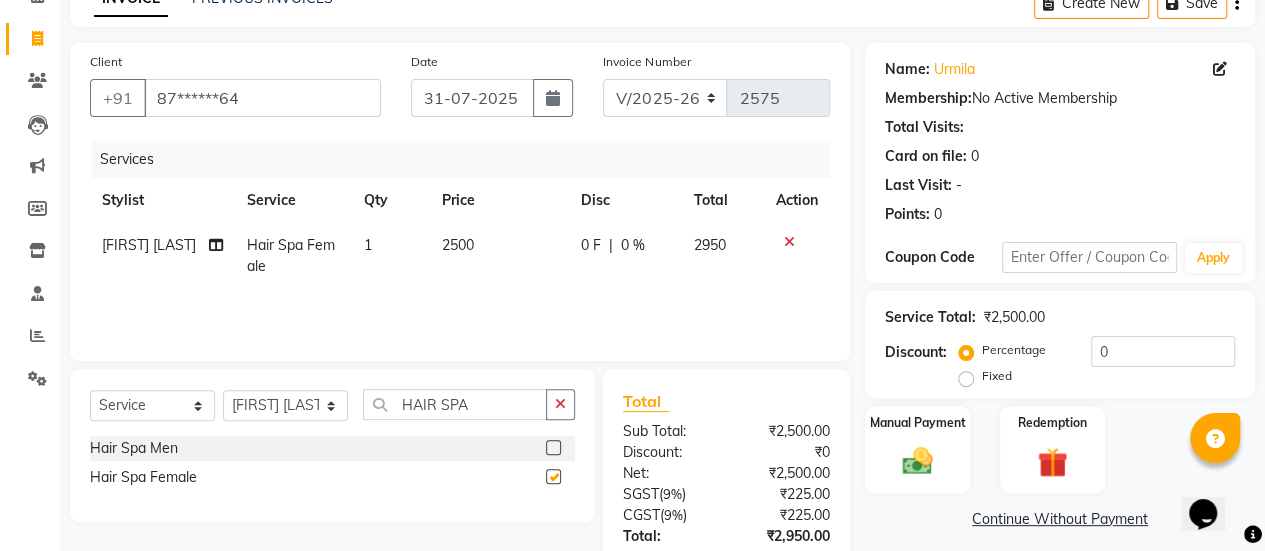click 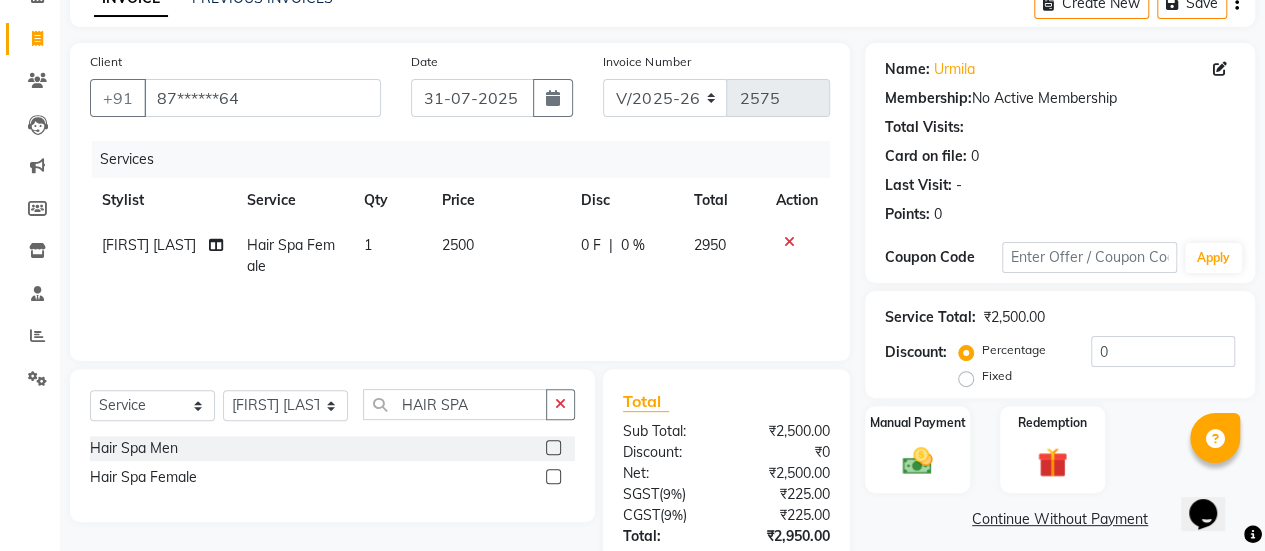 click on "2500" 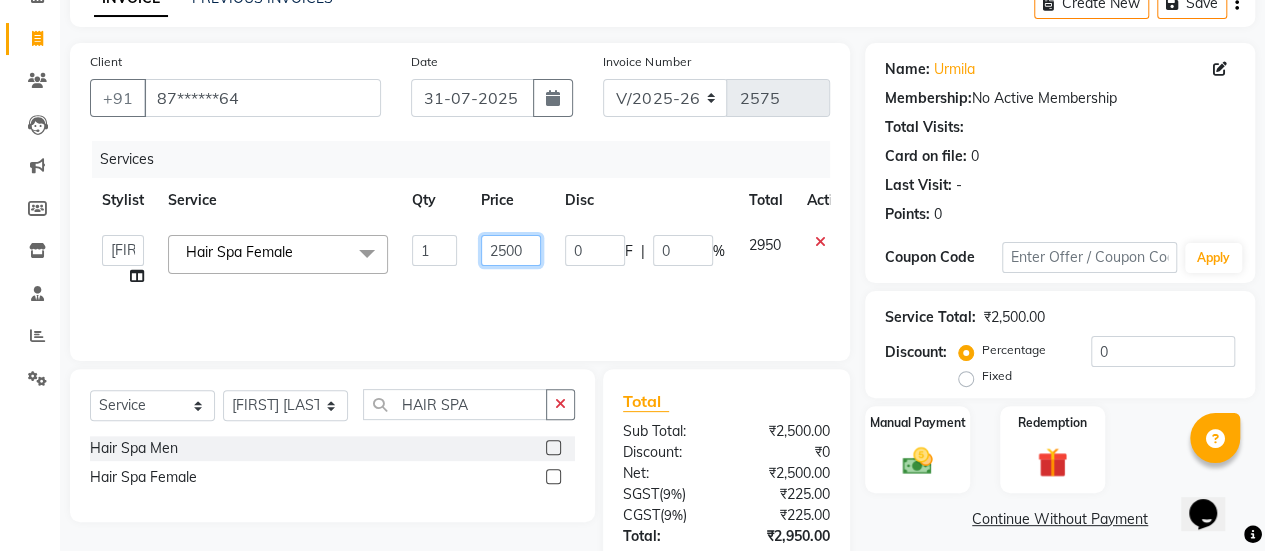 click on "2500" 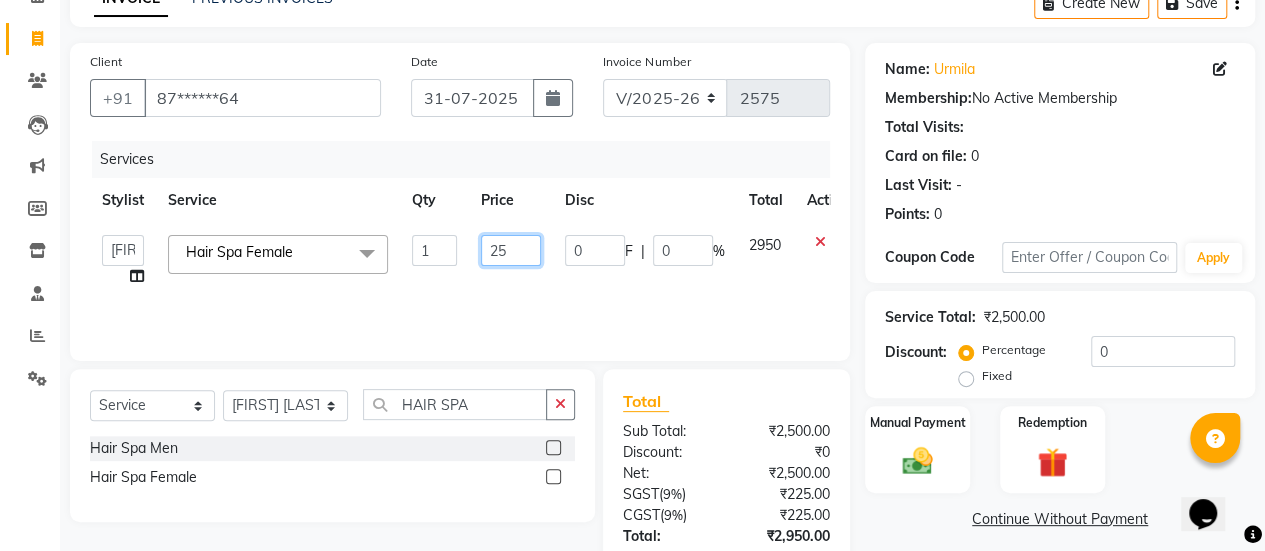 type on "2" 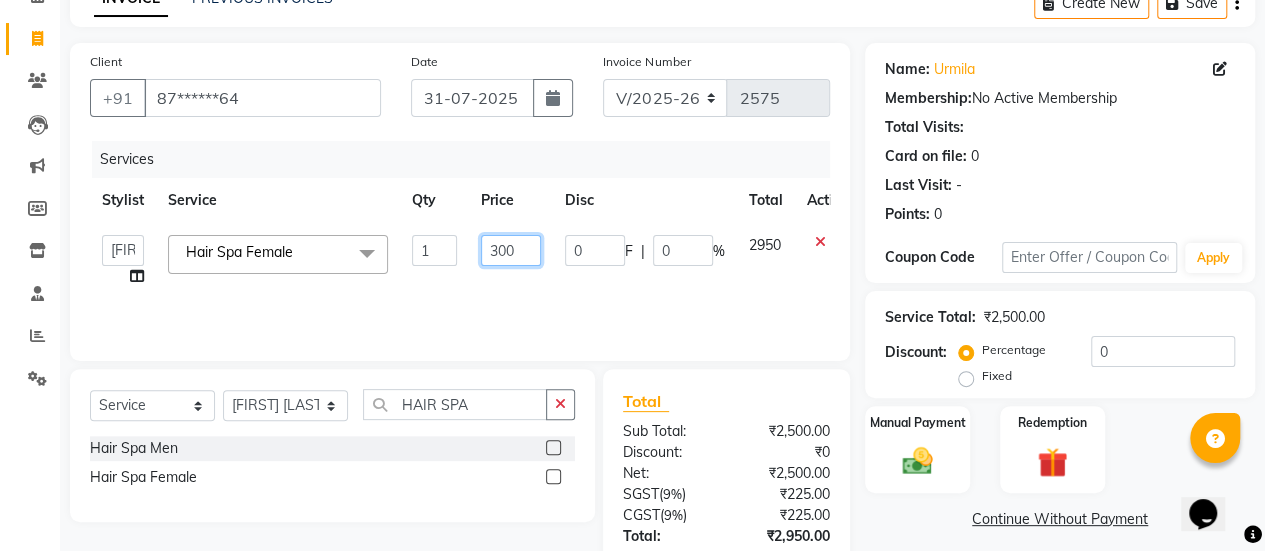 type on "3000" 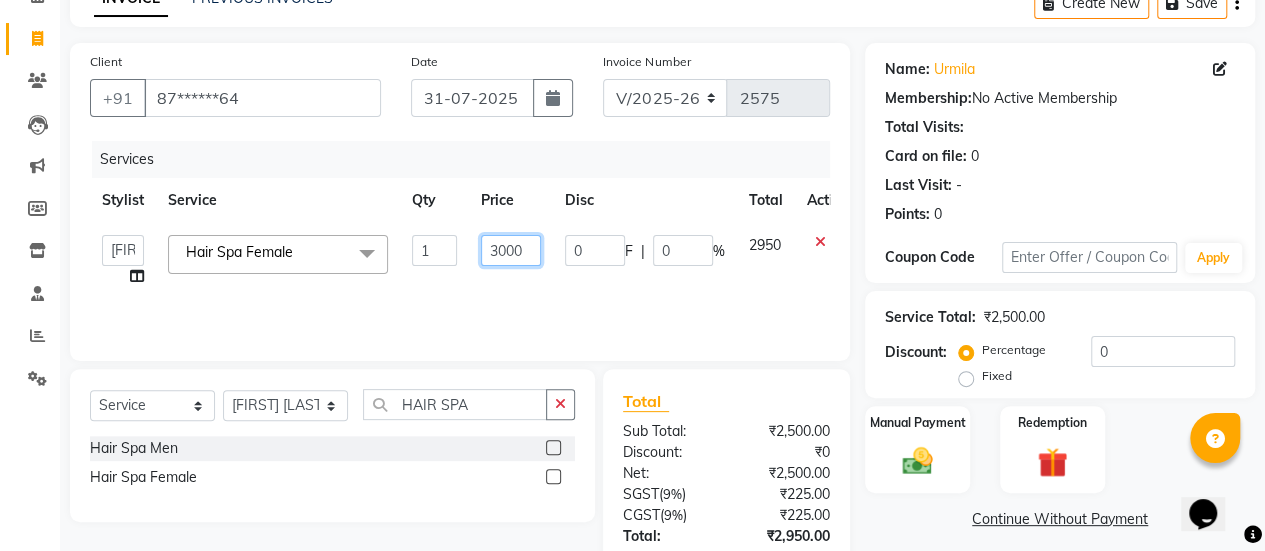 click on "3000" 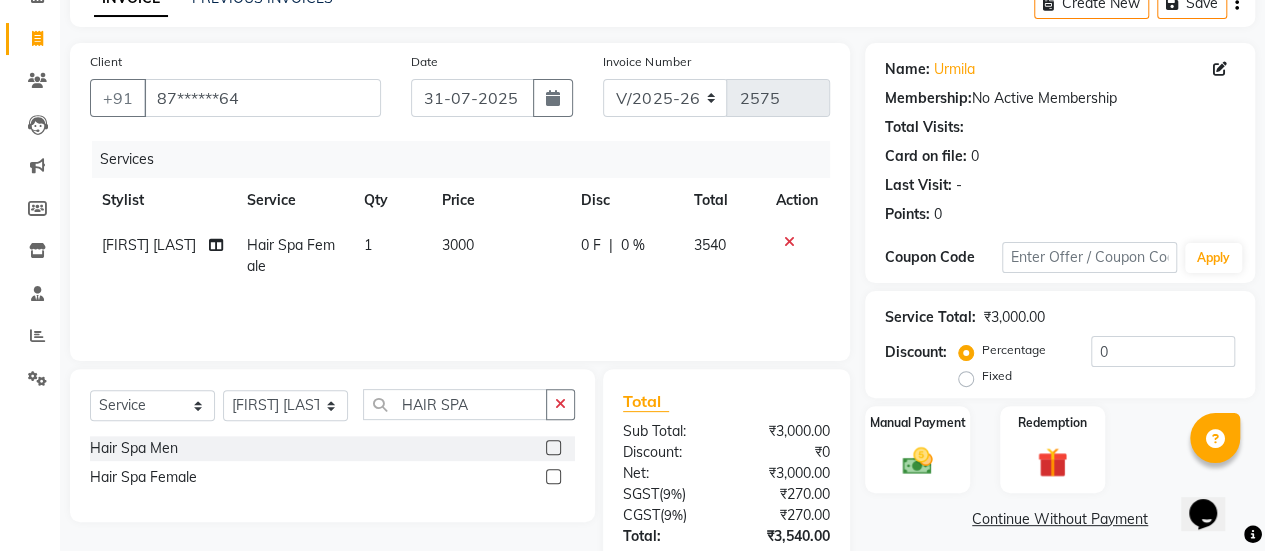 click on "Services Stylist Service Qty Price Disc Total Action [FIRST] [LAST] Hair Spa Female 1 3000 0 F | 0 % 3540" 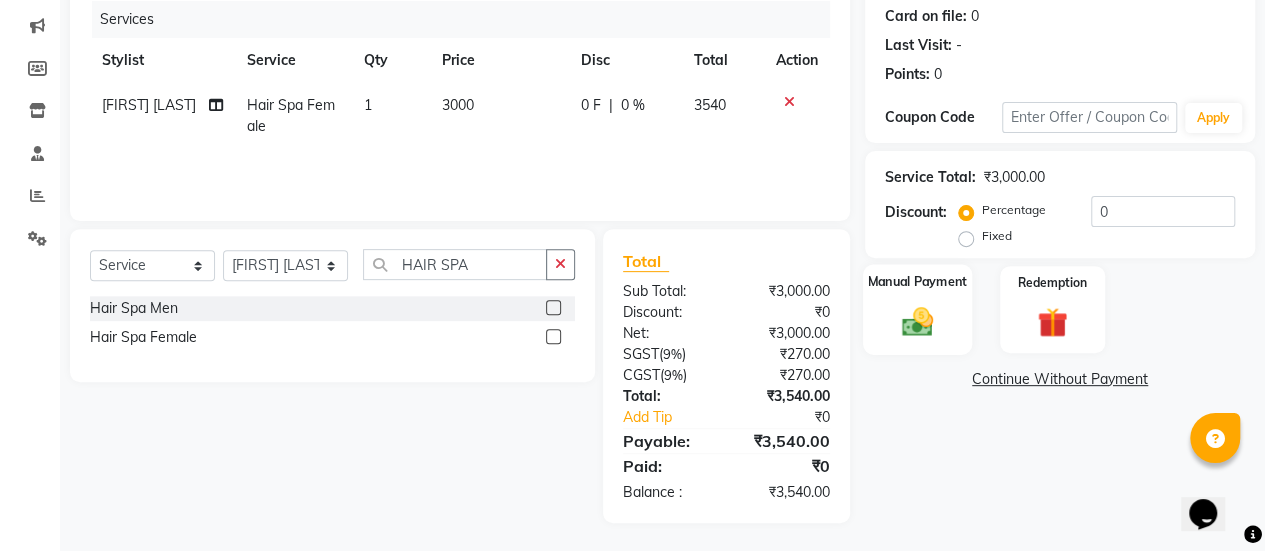 click on "Manual Payment" 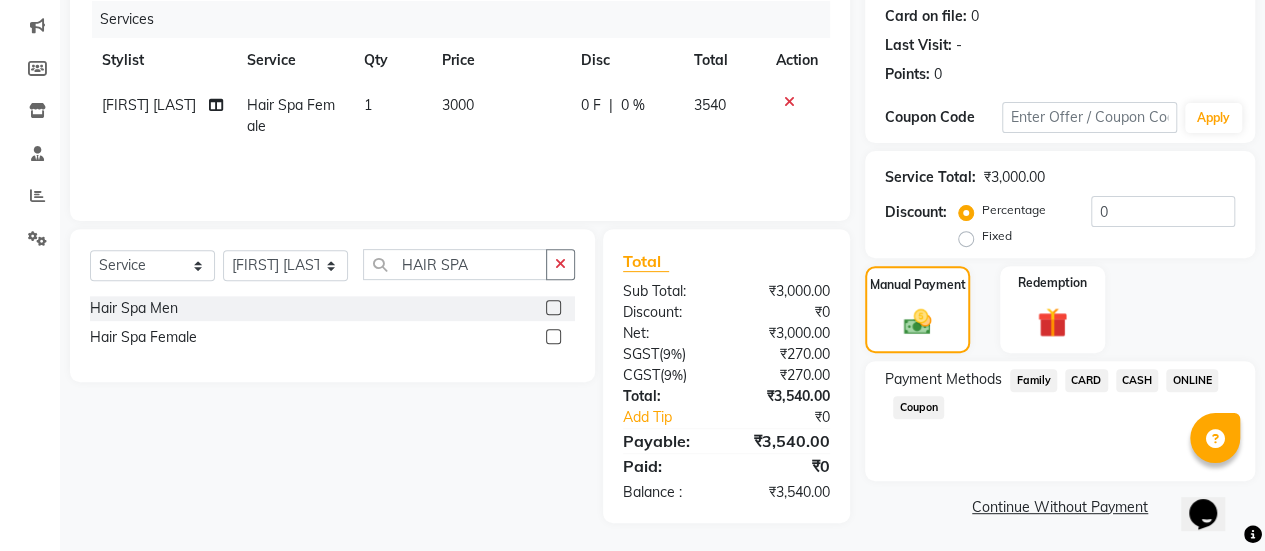 click on "ONLINE" 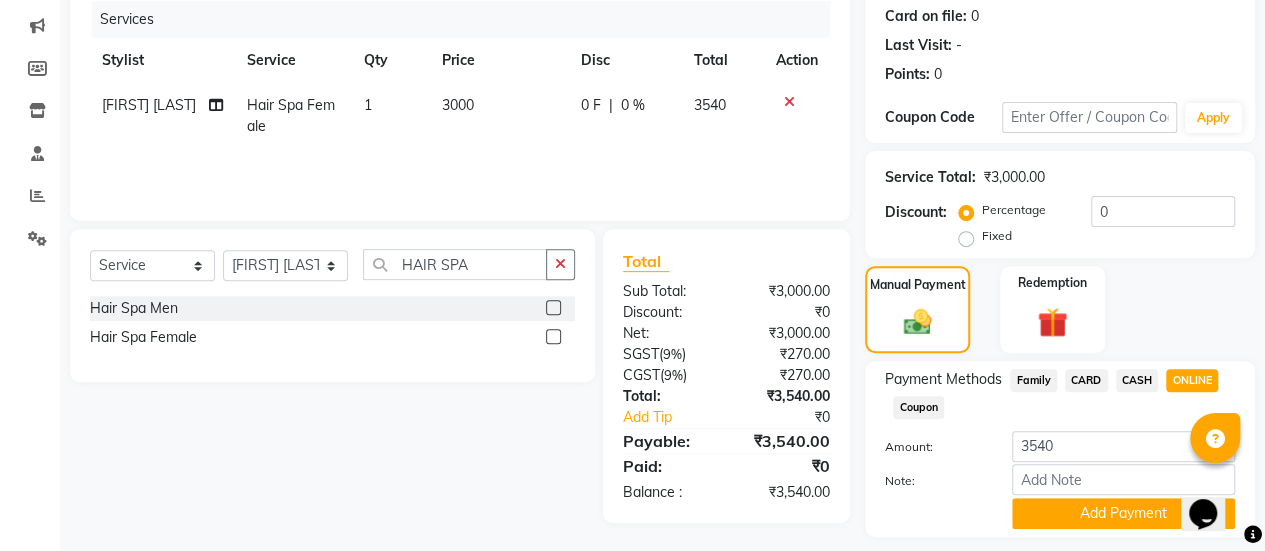 scroll, scrollTop: 302, scrollLeft: 0, axis: vertical 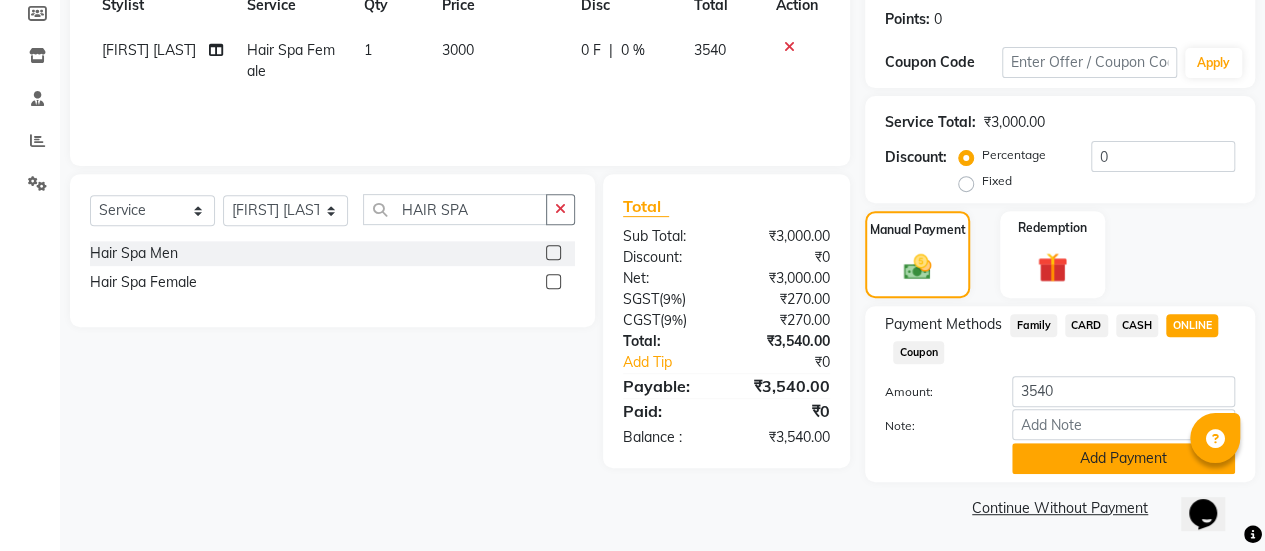 click on "Add Payment" 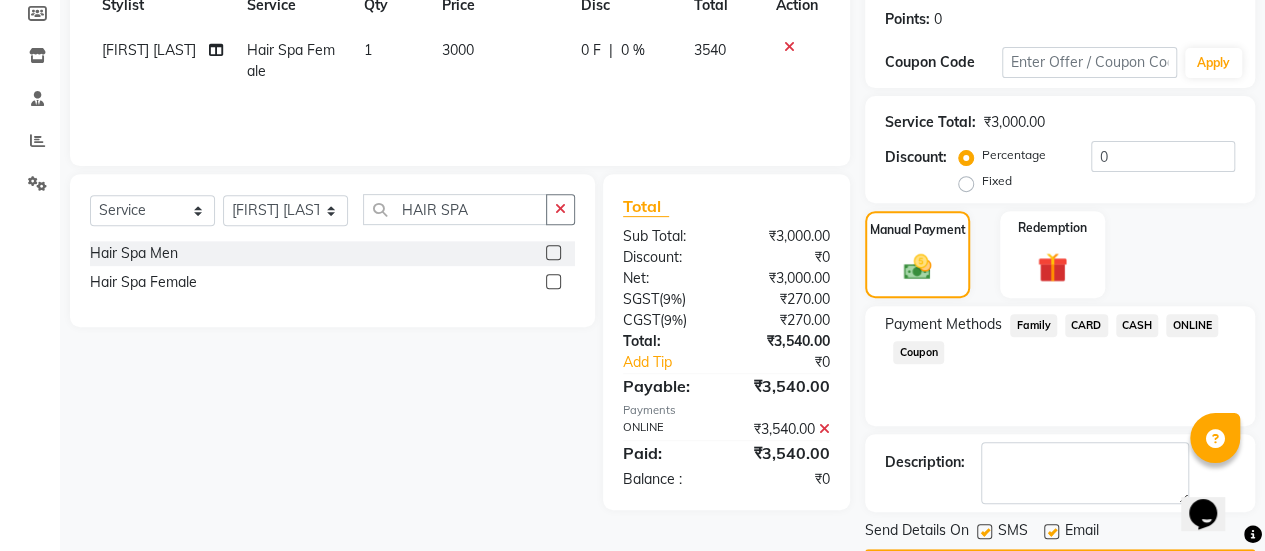 scroll, scrollTop: 358, scrollLeft: 0, axis: vertical 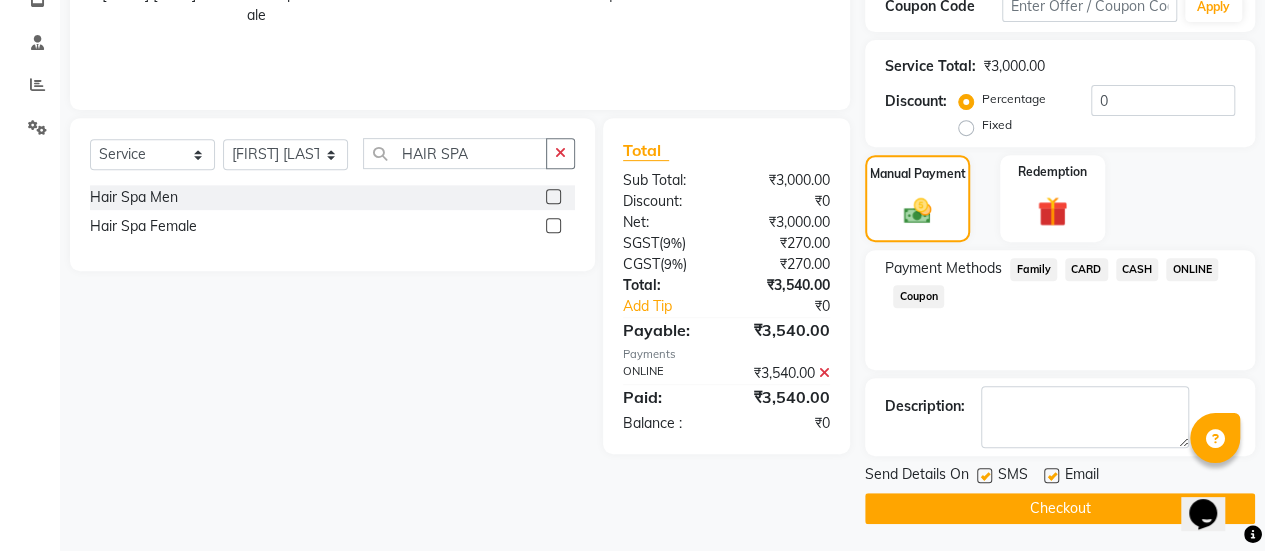 click 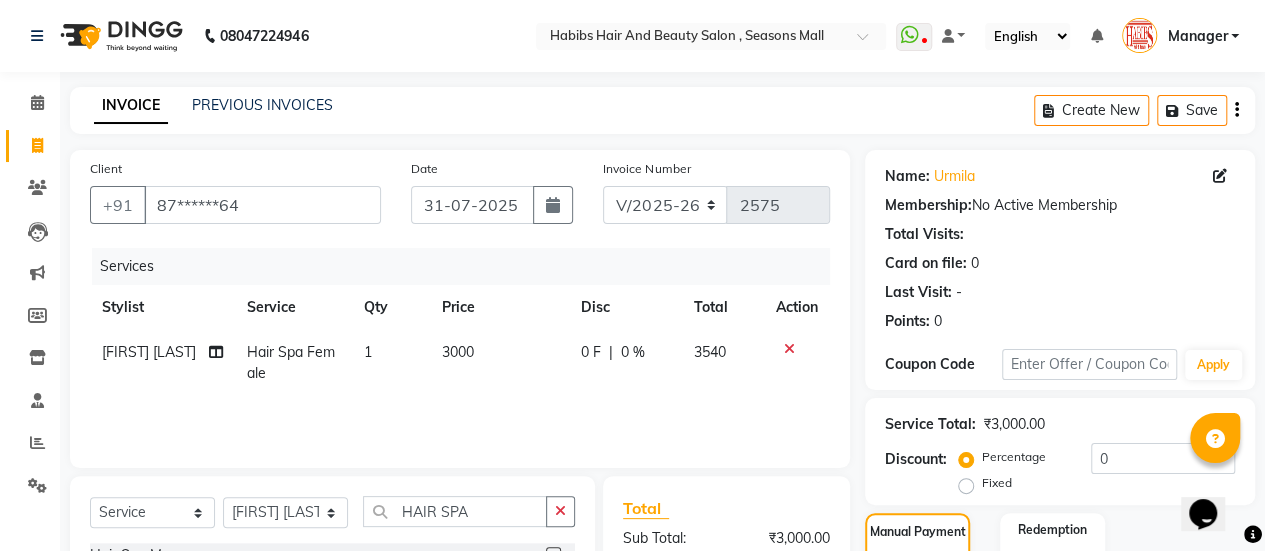 scroll, scrollTop: 358, scrollLeft: 0, axis: vertical 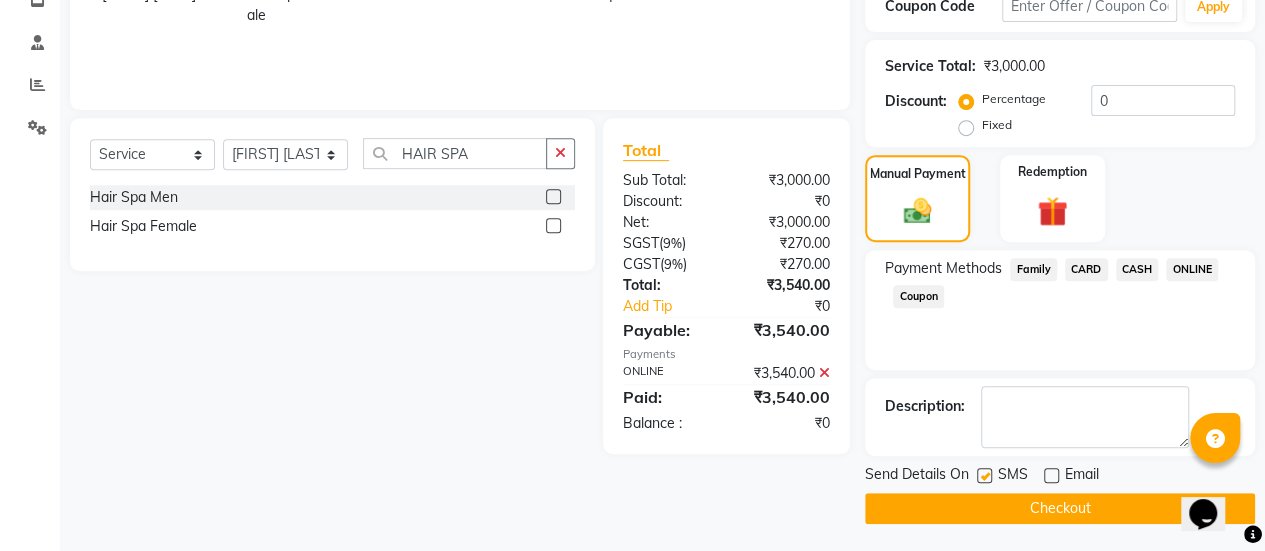click on "Checkout" 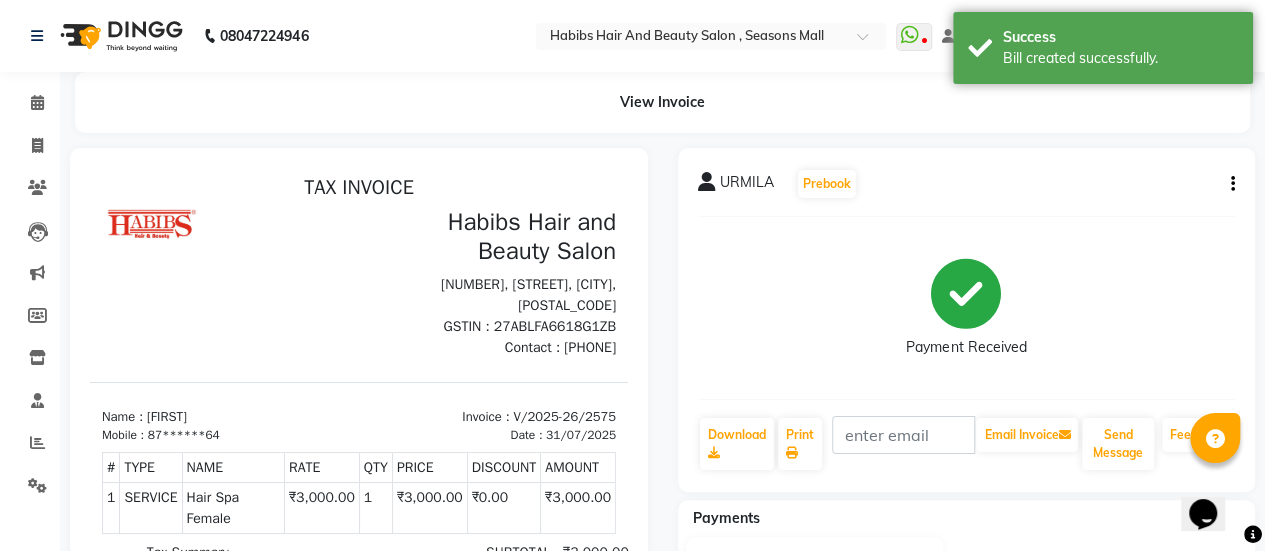 scroll, scrollTop: 0, scrollLeft: 0, axis: both 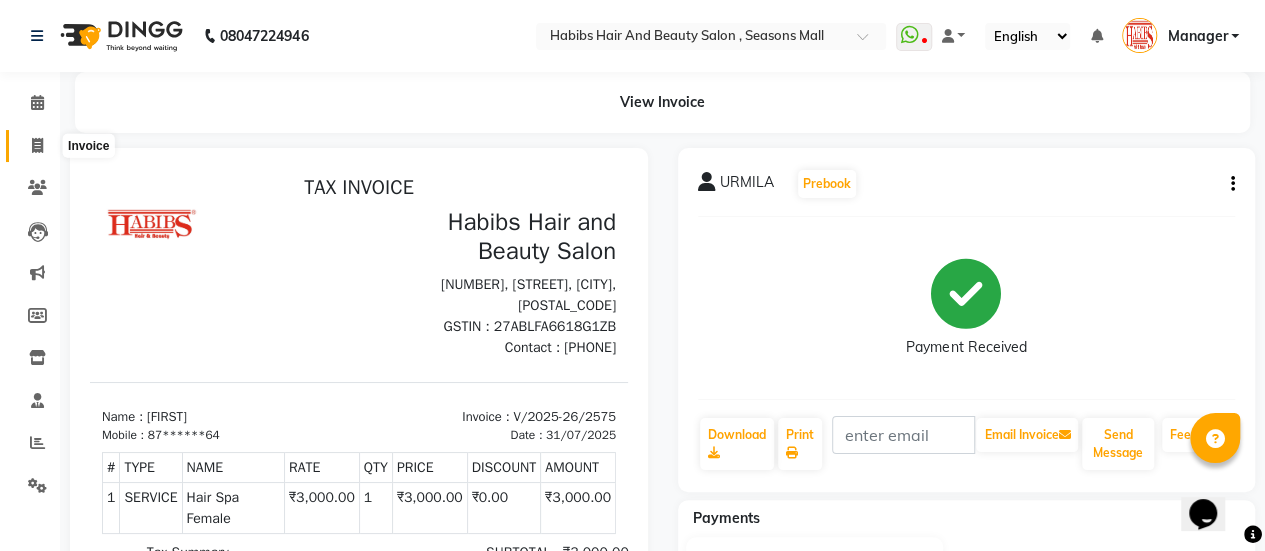 click 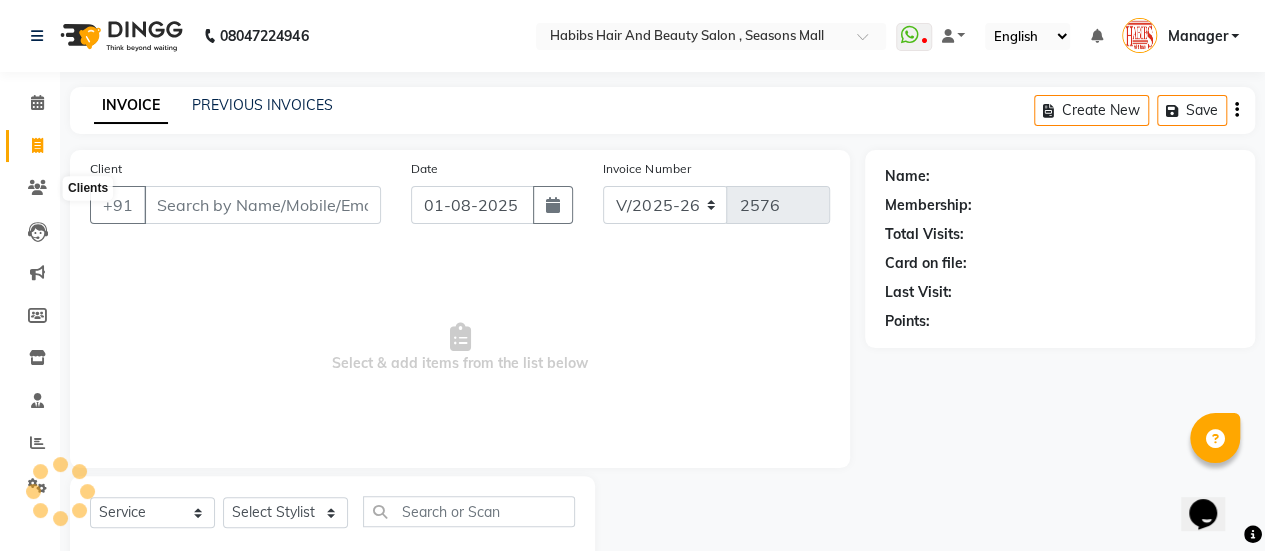 scroll, scrollTop: 49, scrollLeft: 0, axis: vertical 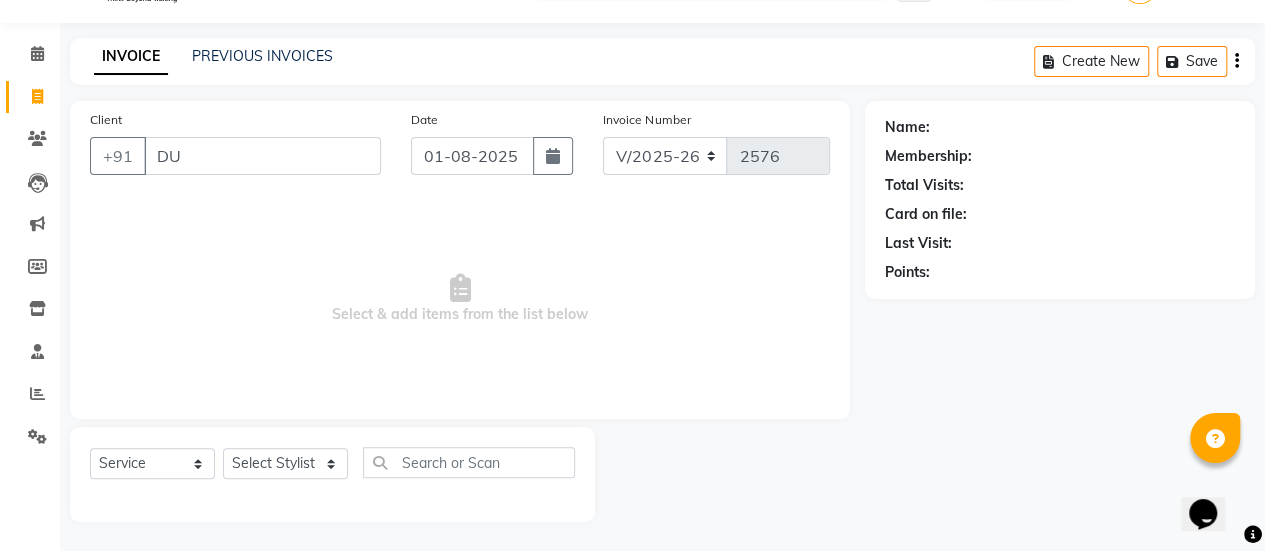 type on "D" 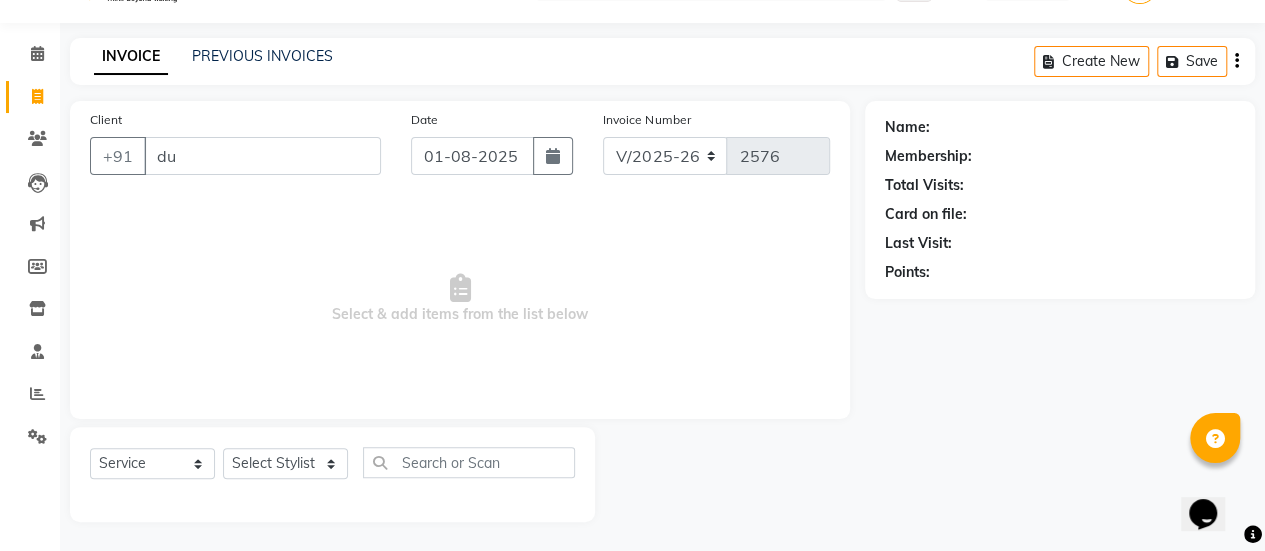 type on "d" 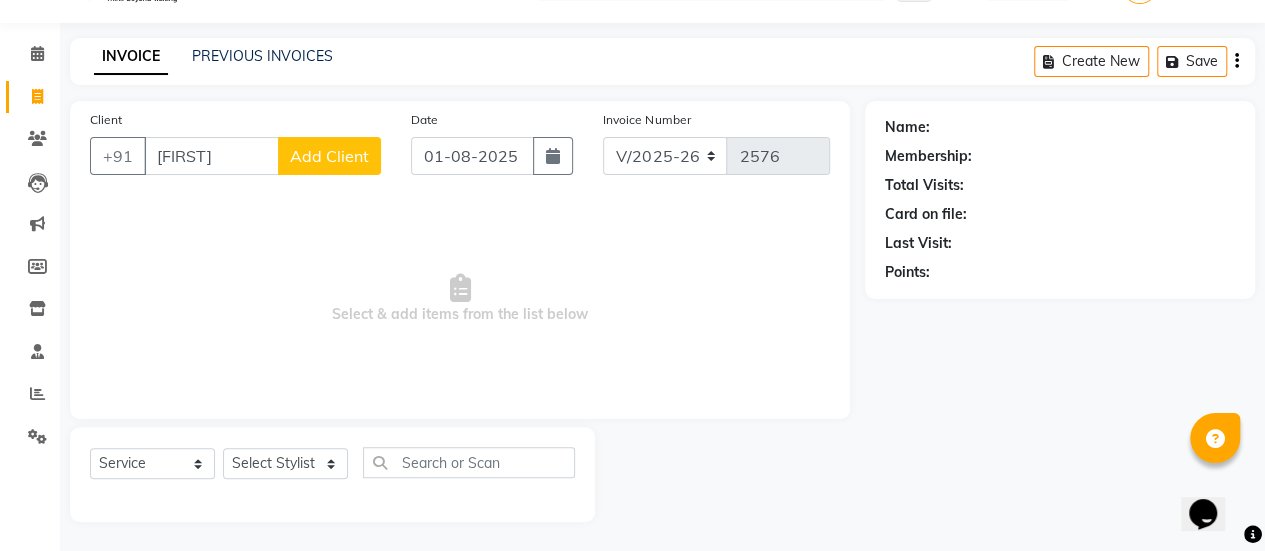 click on "[FIRST]" at bounding box center [211, 156] 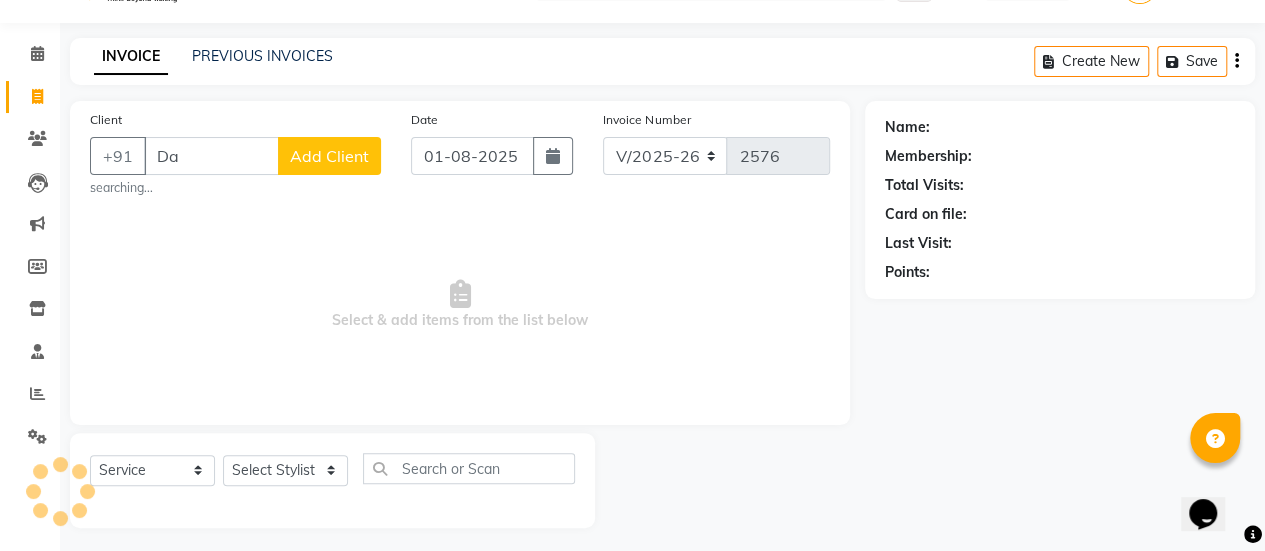 type on "D" 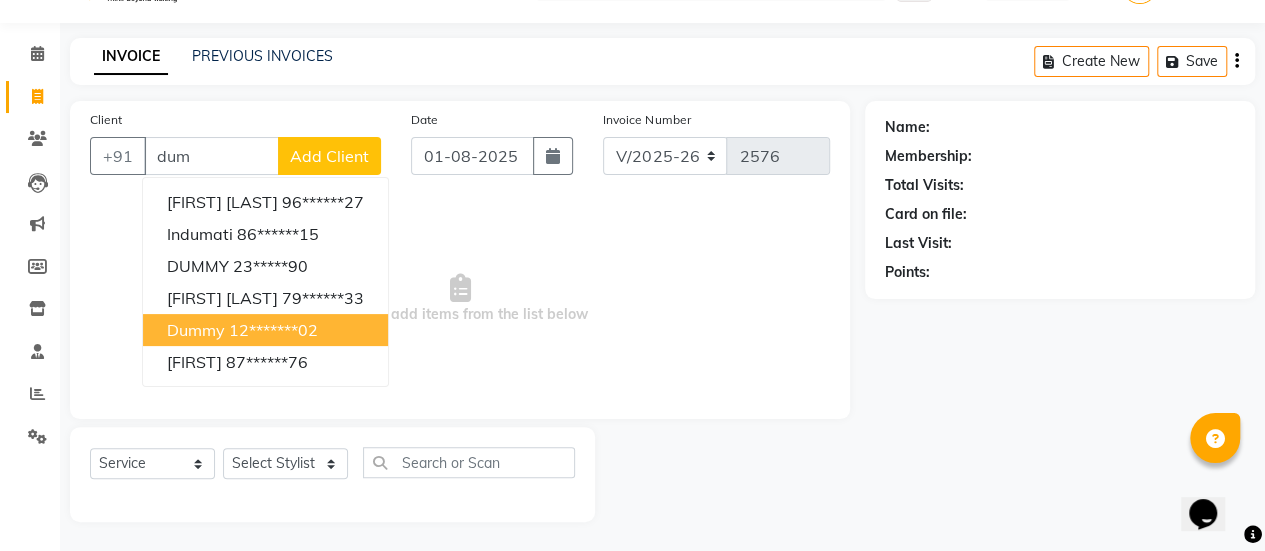 click on "dummy  [PHONE]" at bounding box center (265, 330) 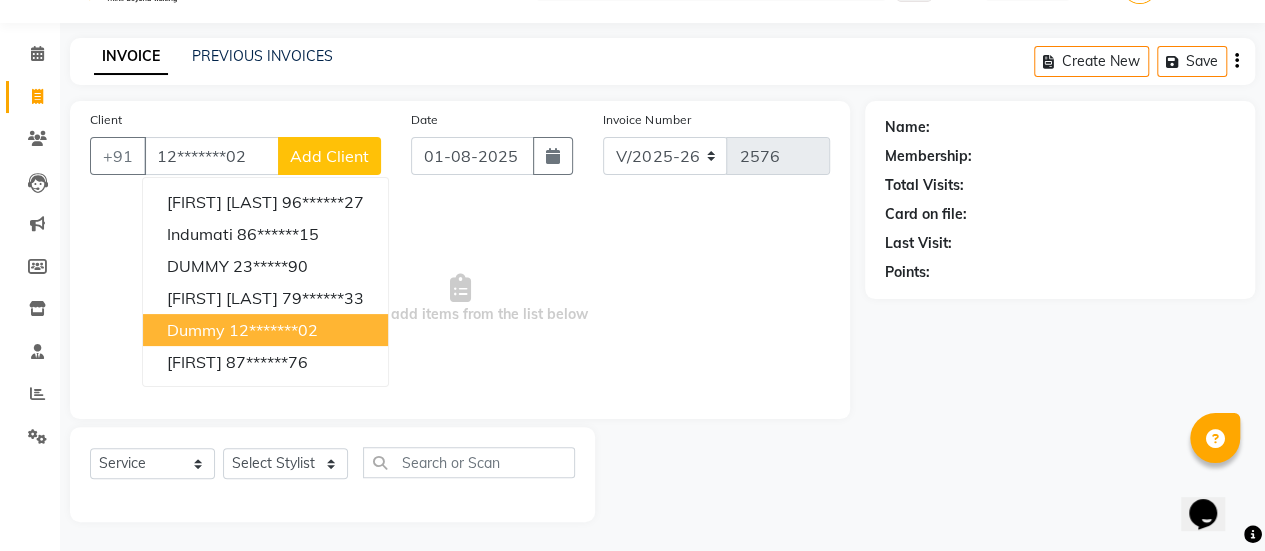 type on "12*******02" 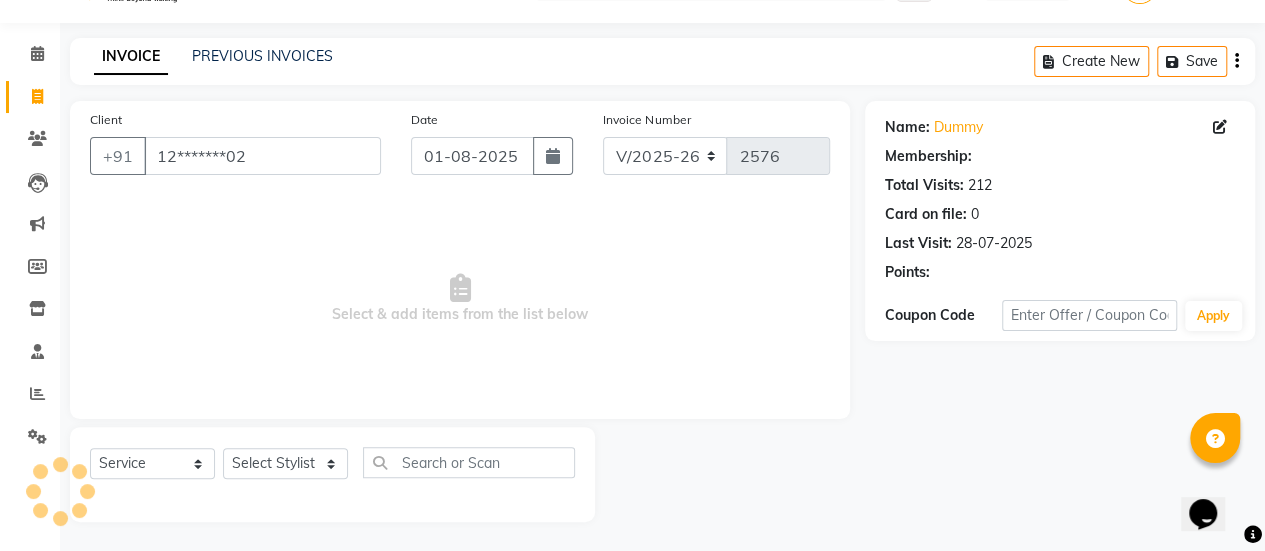select on "1: Object" 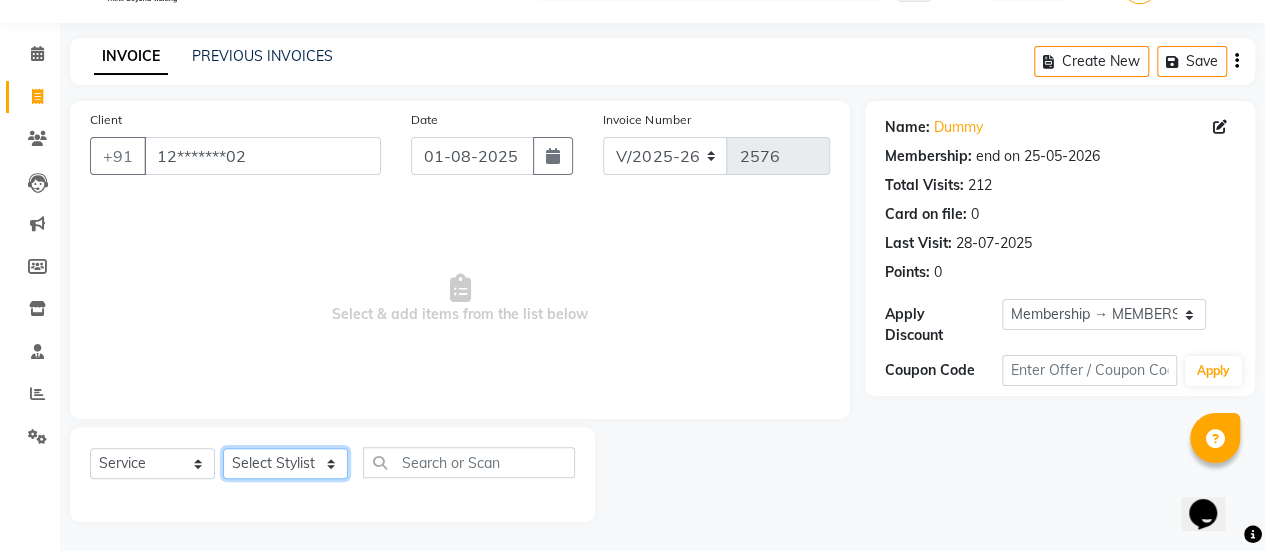 click on "Select Stylist [FIRST] [FIRST] [FIRST] [FIRST] [FIRST] [FIRST] [FIRST] [FIRST] [FIRST] [FIRST] [FIRST] [FIRST] [FIRST] [FIRST] [FIRST] [FIRST] [FIRST] [FIRST] [FIRST] [FIRST] [FIRST] [FIRST] [FIRST]" 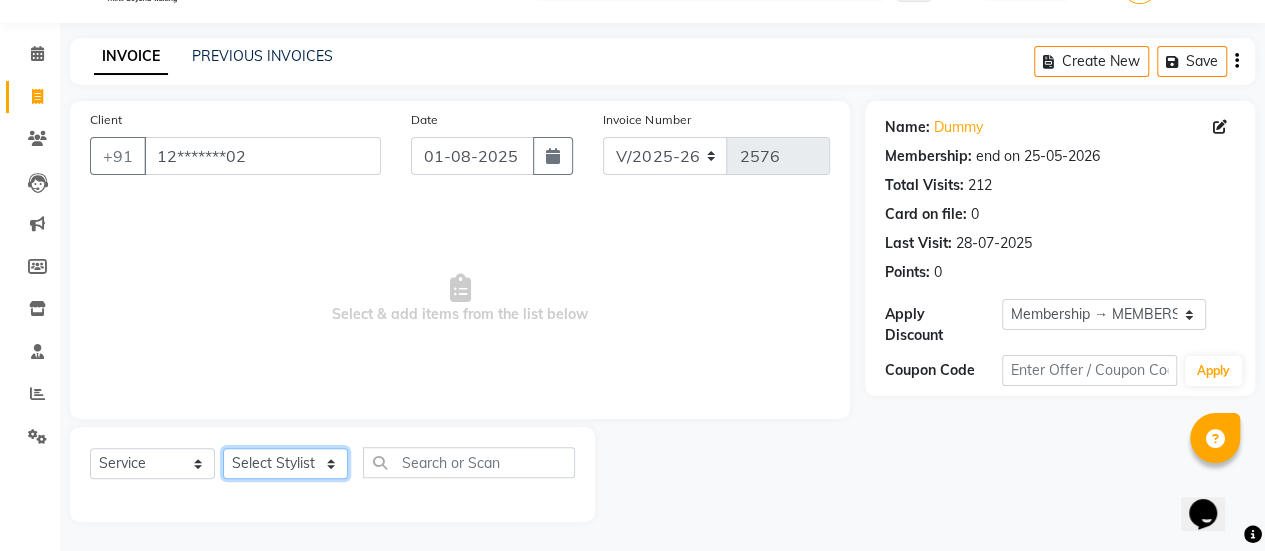 select on "59401" 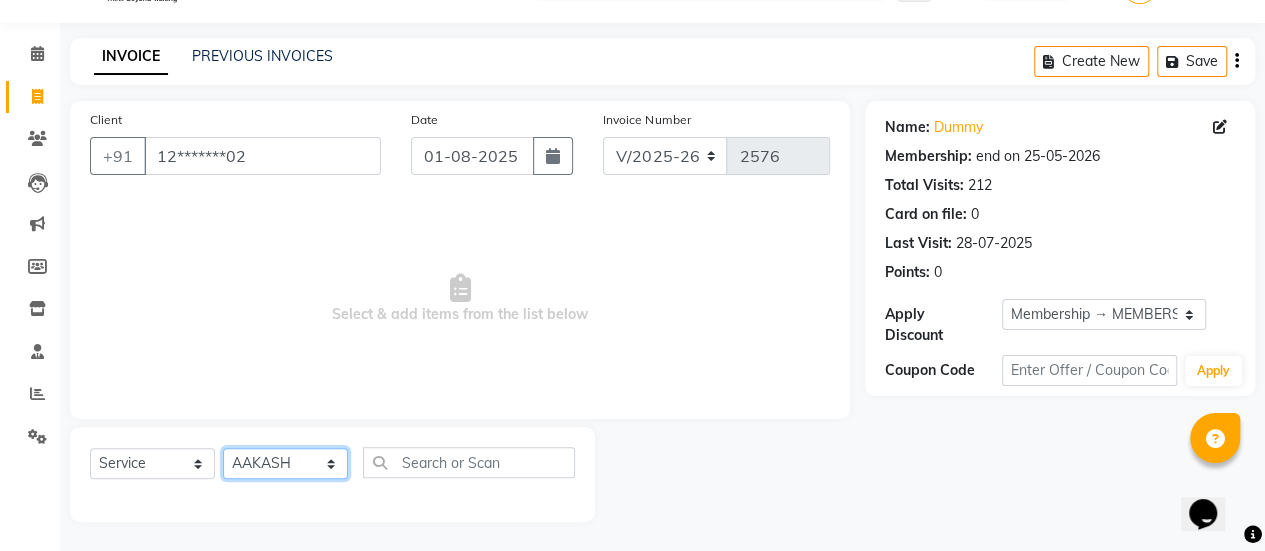 click on "Select Stylist [FIRST] [FIRST] [FIRST] [FIRST] [FIRST] [FIRST] [FIRST] [FIRST] [FIRST] [FIRST] [FIRST] [FIRST] [FIRST] [FIRST] [FIRST] [FIRST] [FIRST] [FIRST] [FIRST] [FIRST] [FIRST] [FIRST] [FIRST]" 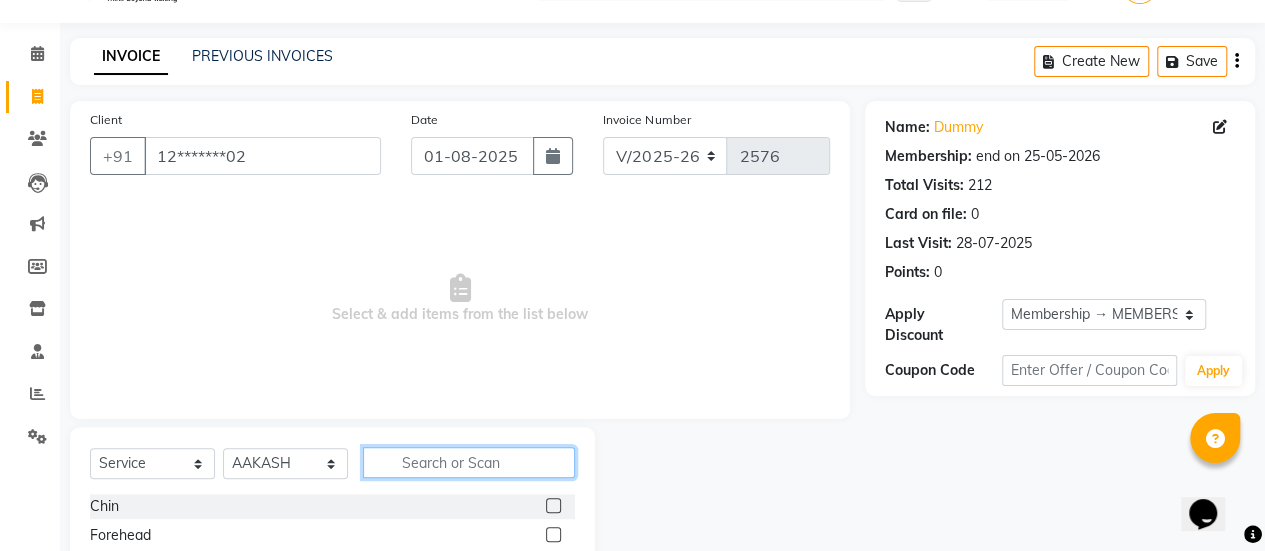 click 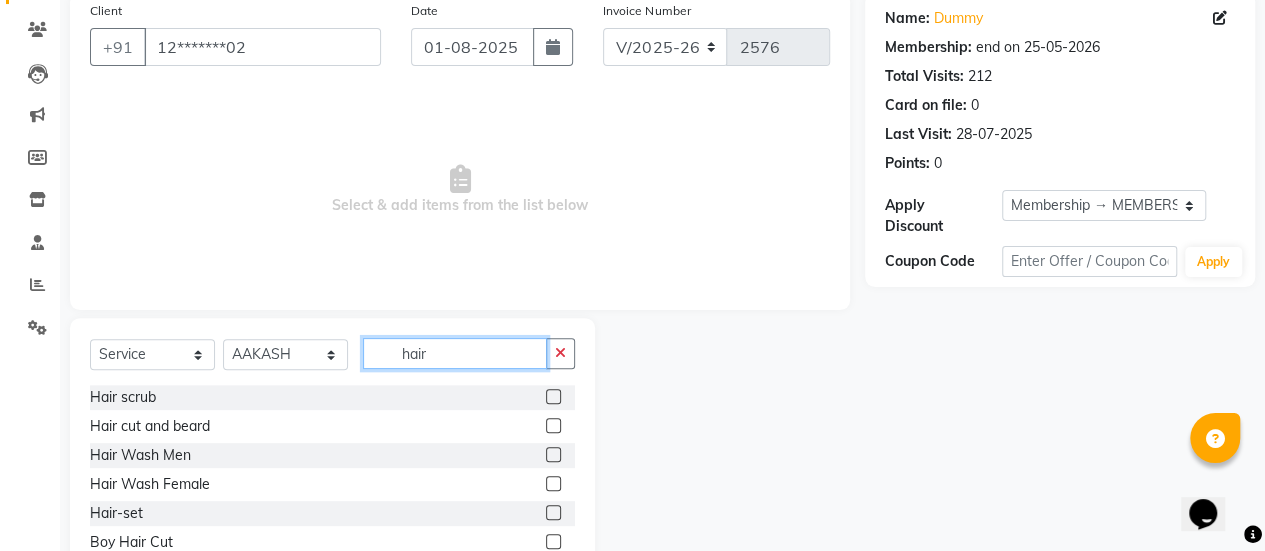 scroll, scrollTop: 166, scrollLeft: 0, axis: vertical 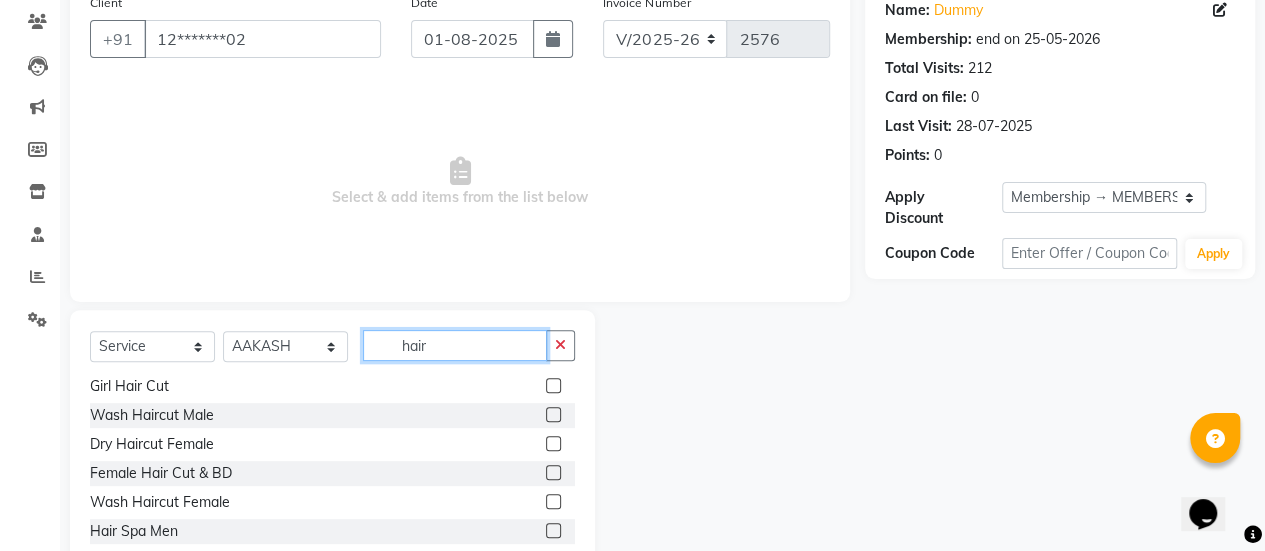 type on "hair" 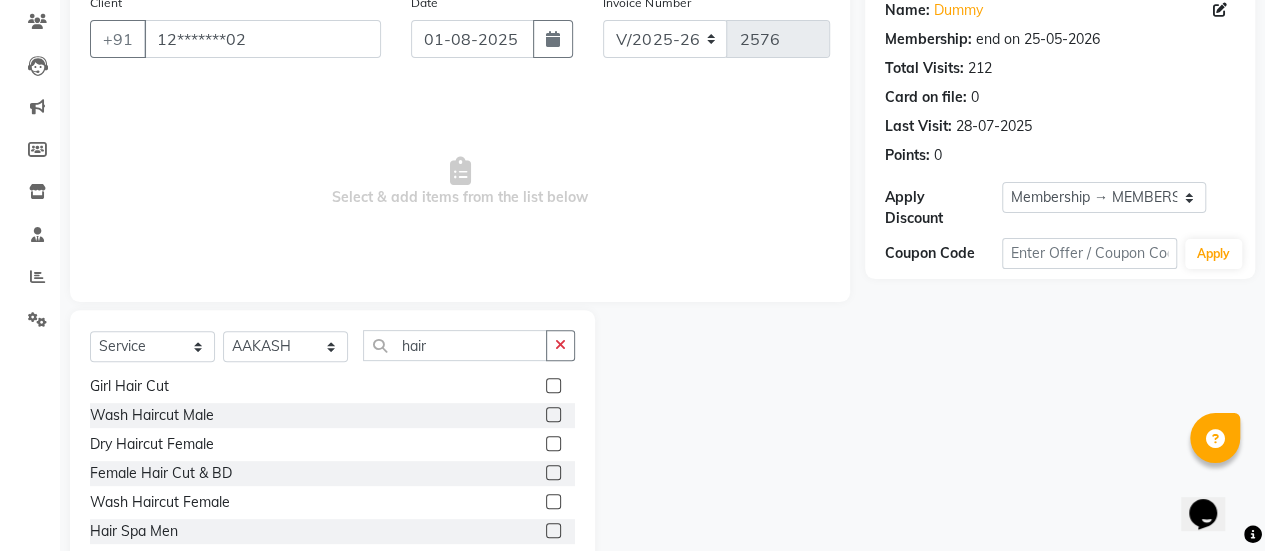 click 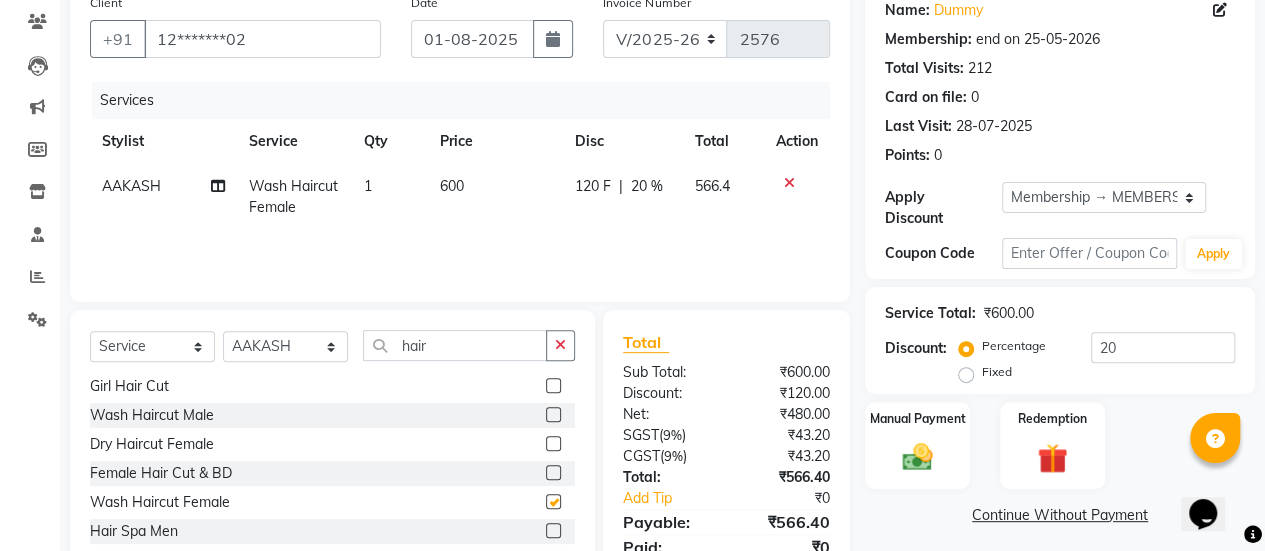 checkbox on "false" 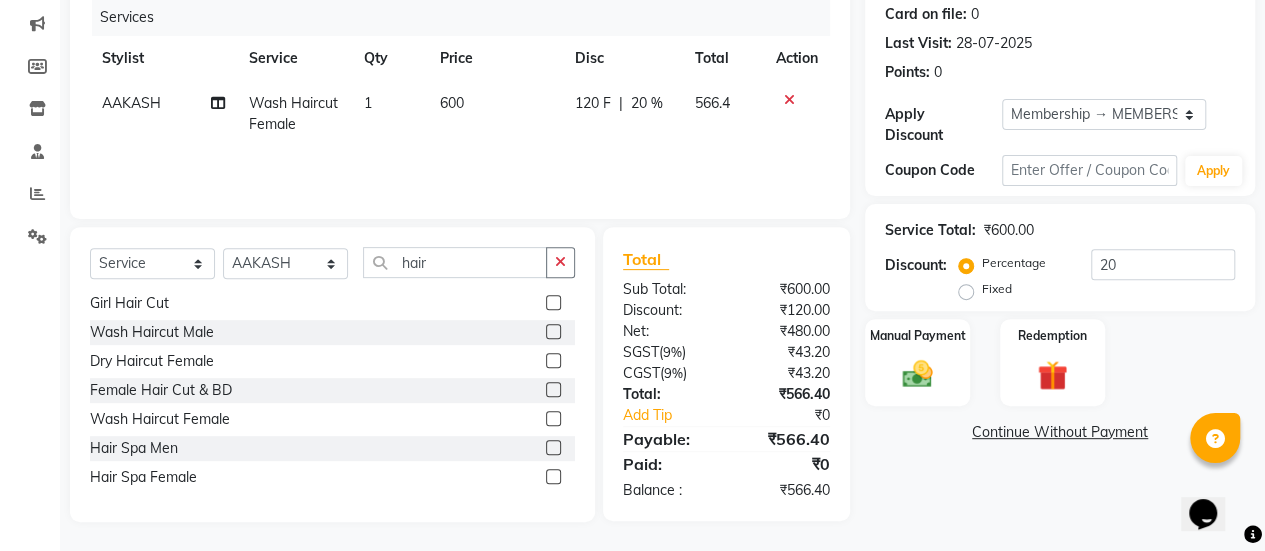 scroll, scrollTop: 248, scrollLeft: 0, axis: vertical 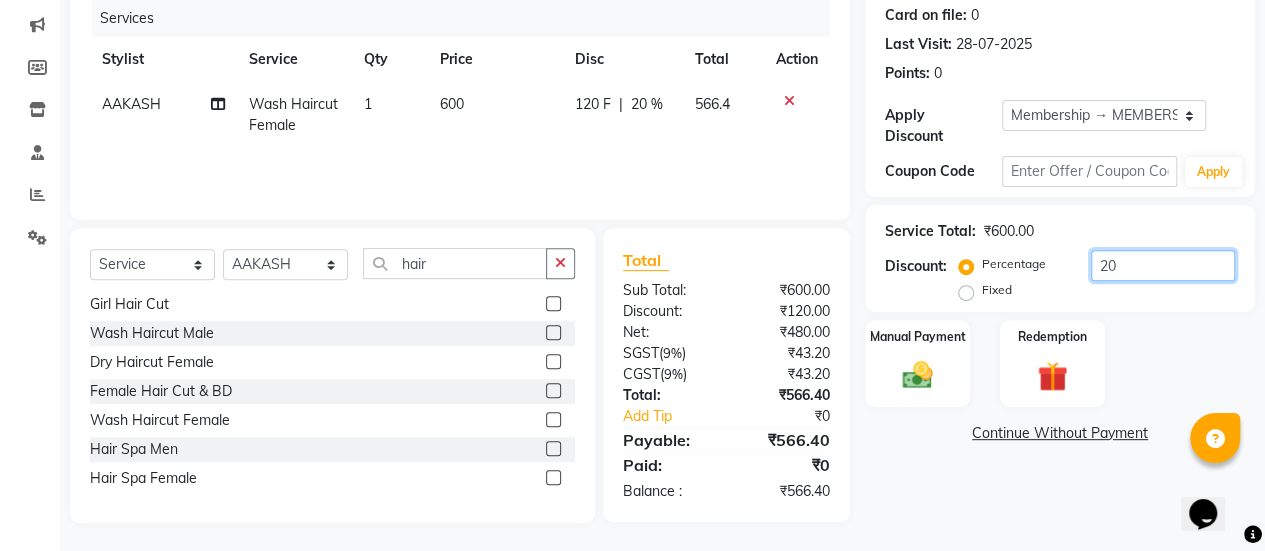 click on "20" 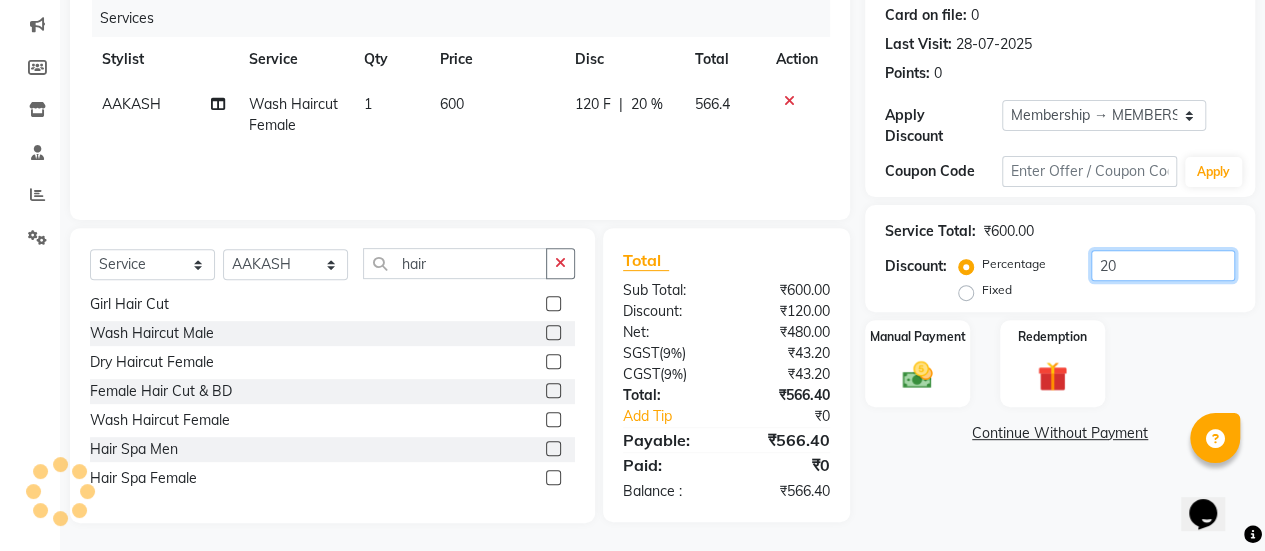 type on "2" 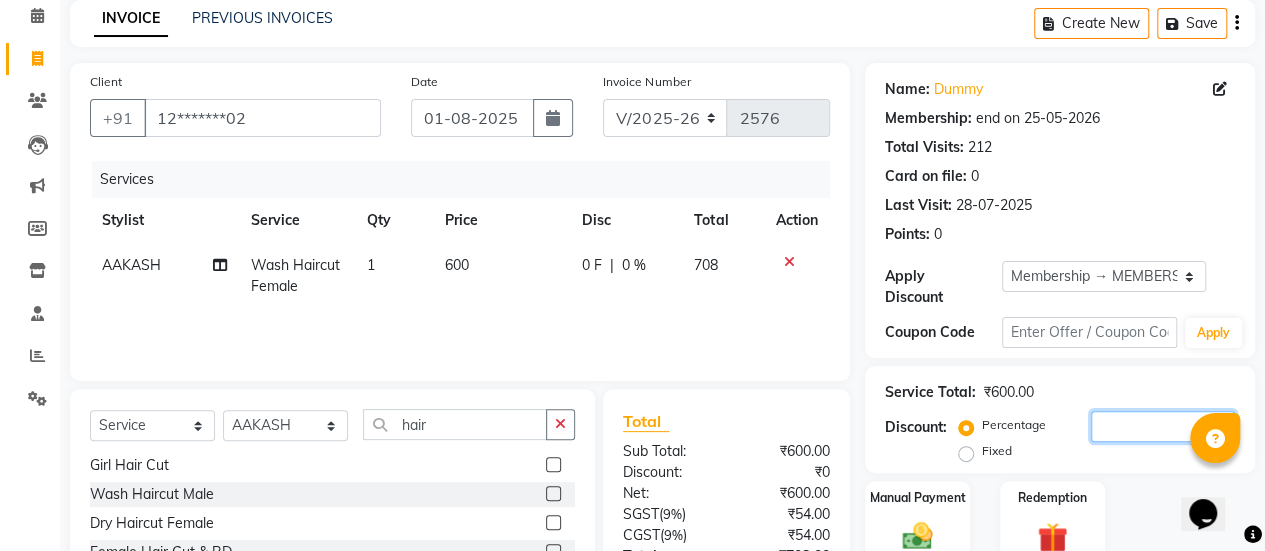 scroll, scrollTop: 249, scrollLeft: 0, axis: vertical 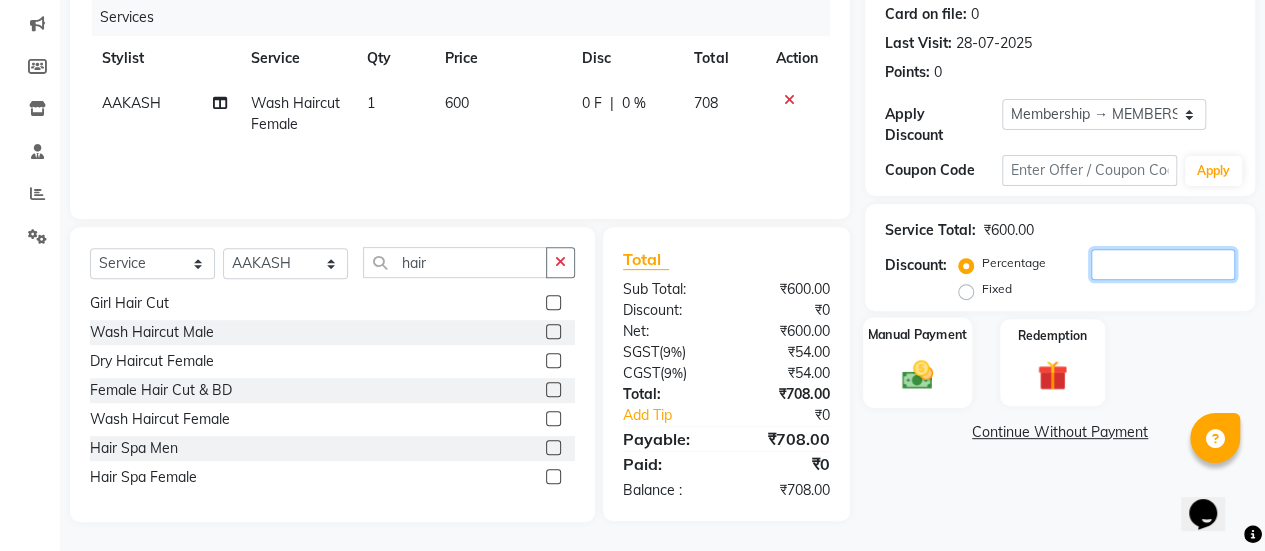 type 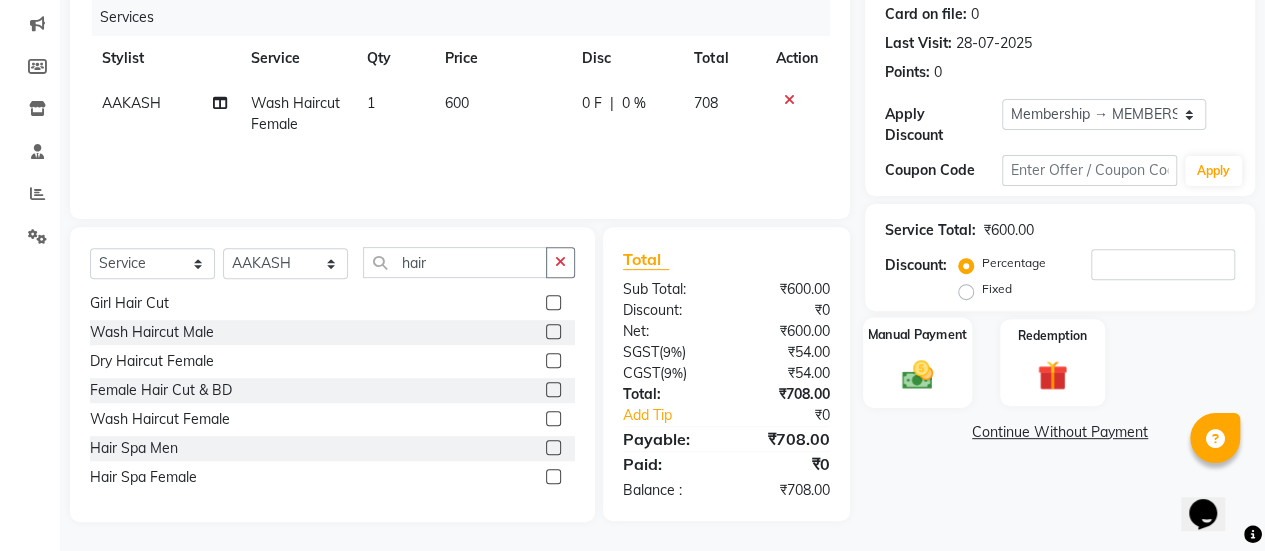 click 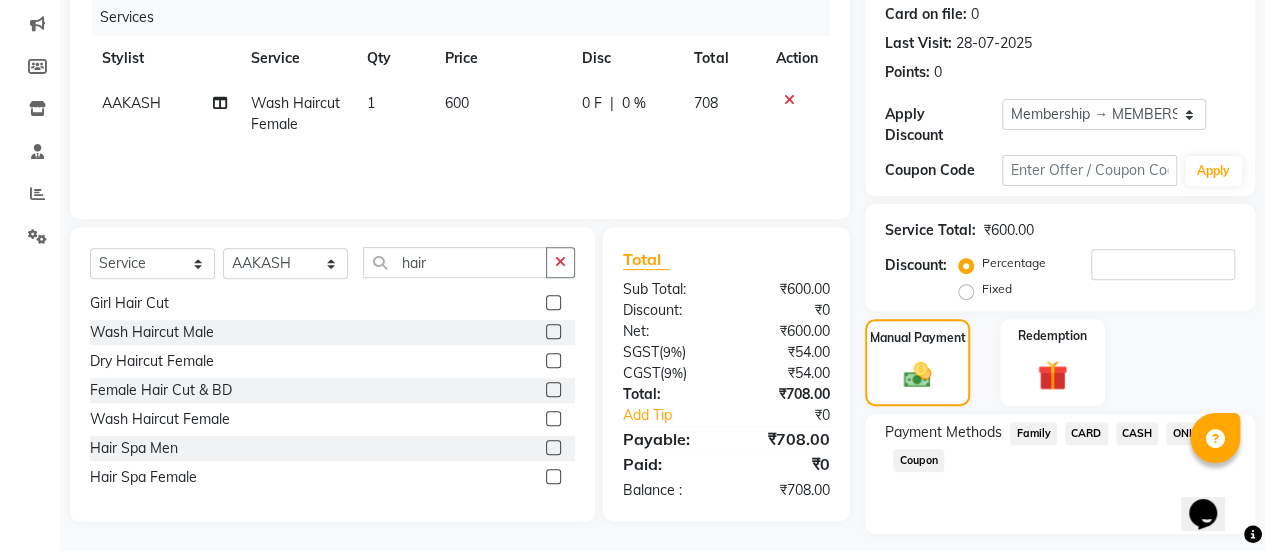 click on "ONLINE" 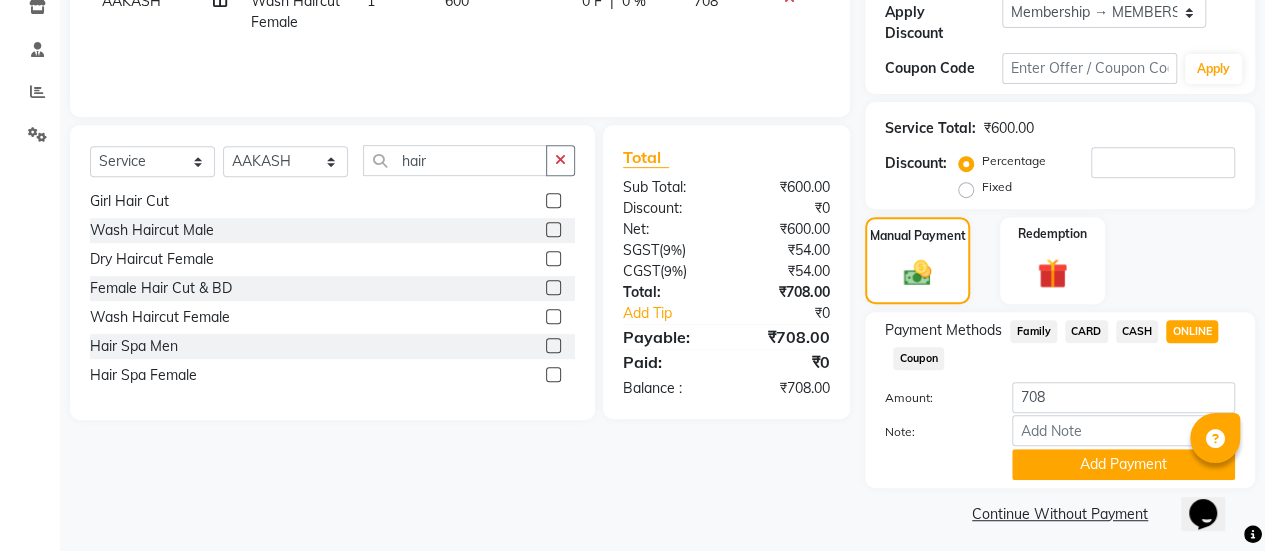 scroll, scrollTop: 358, scrollLeft: 0, axis: vertical 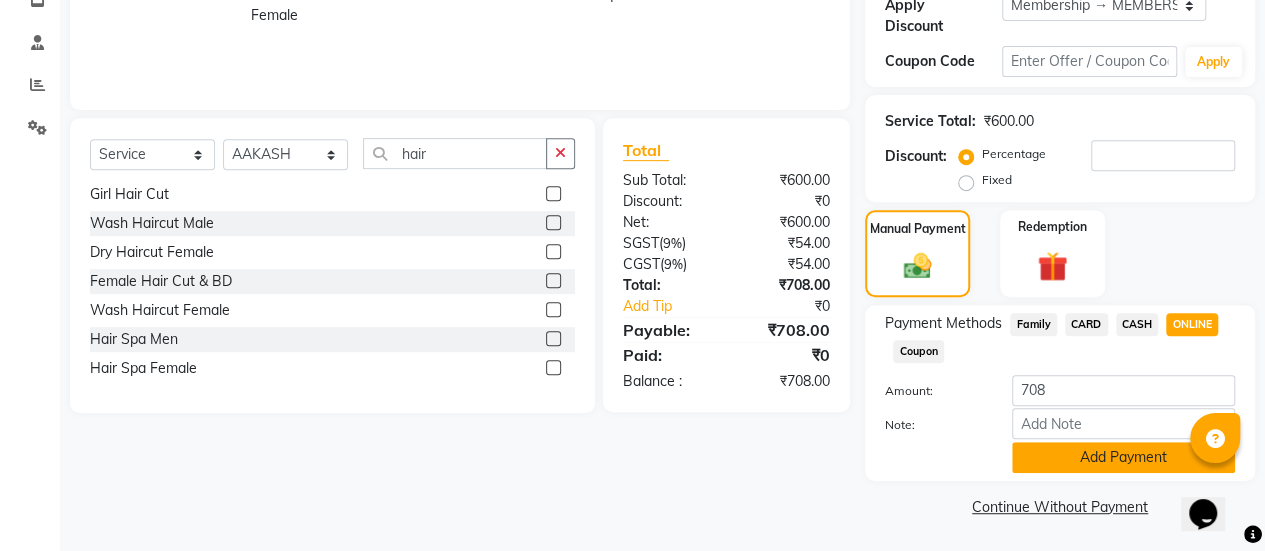click on "Add Payment" 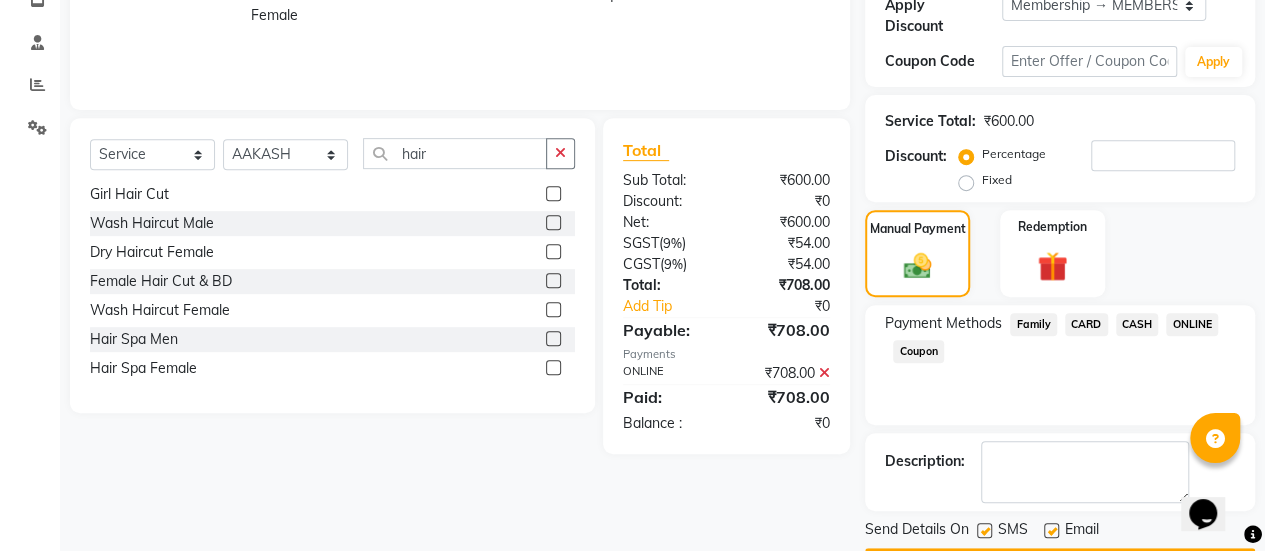click 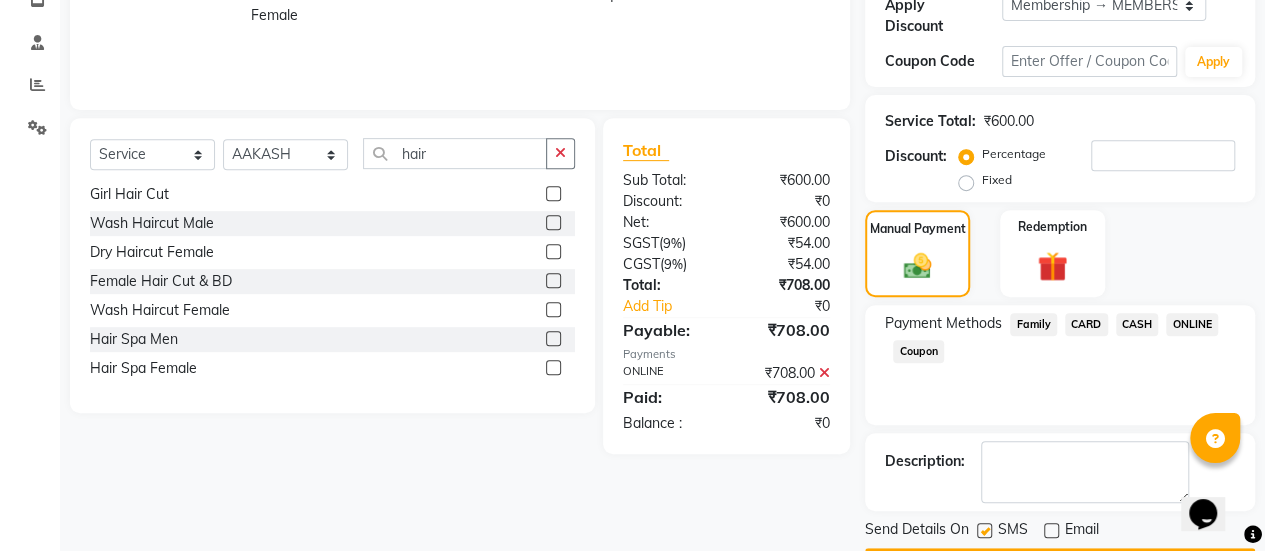 scroll, scrollTop: 414, scrollLeft: 0, axis: vertical 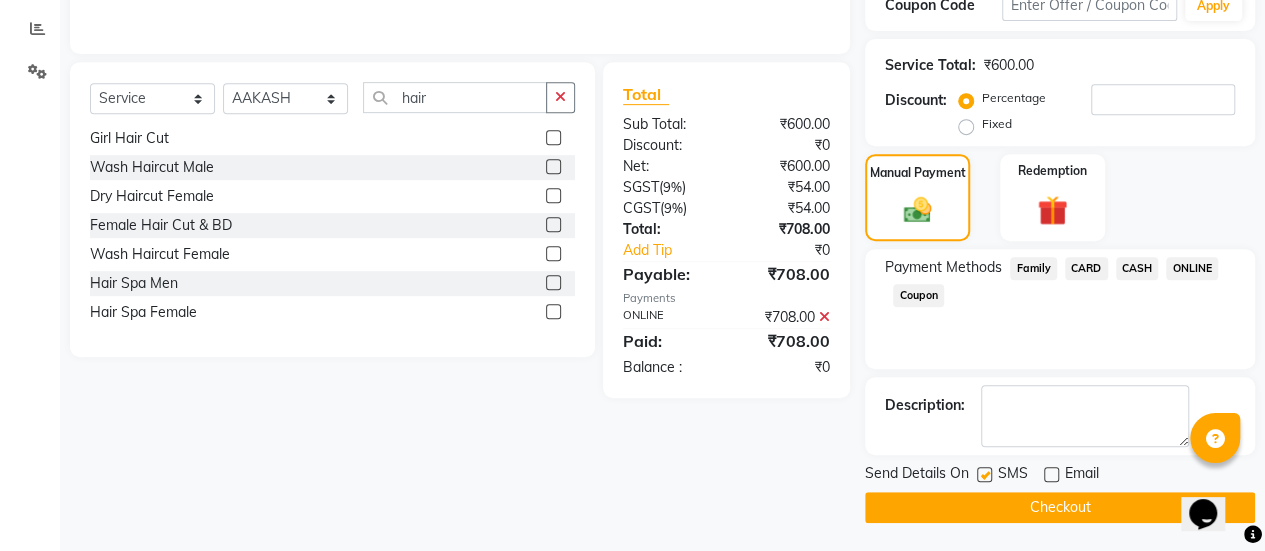 click on "Checkout" 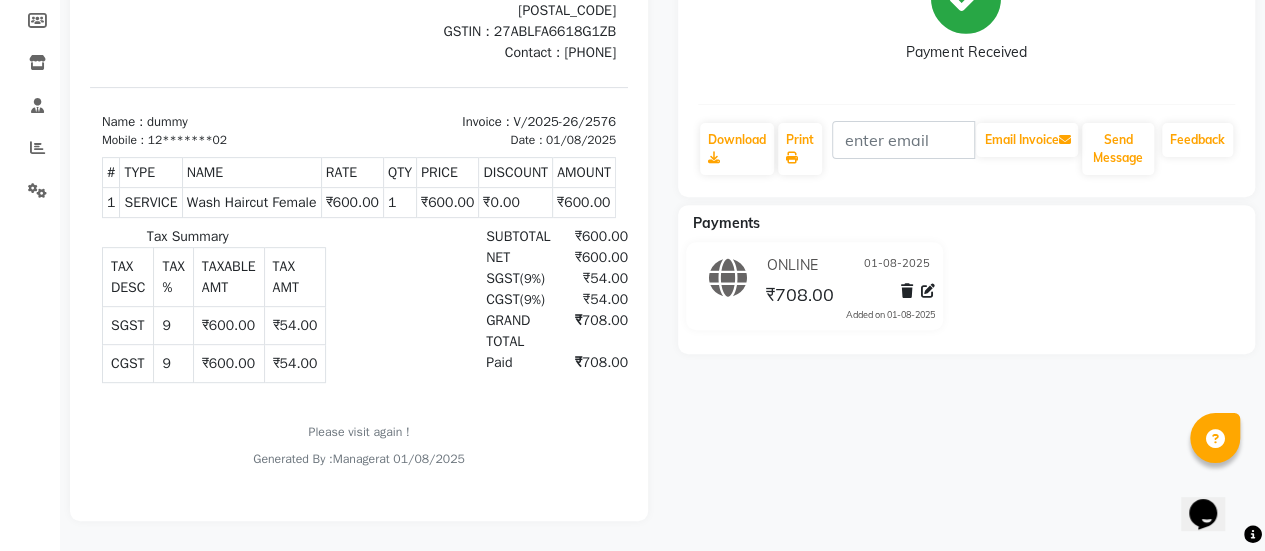 scroll, scrollTop: 0, scrollLeft: 0, axis: both 